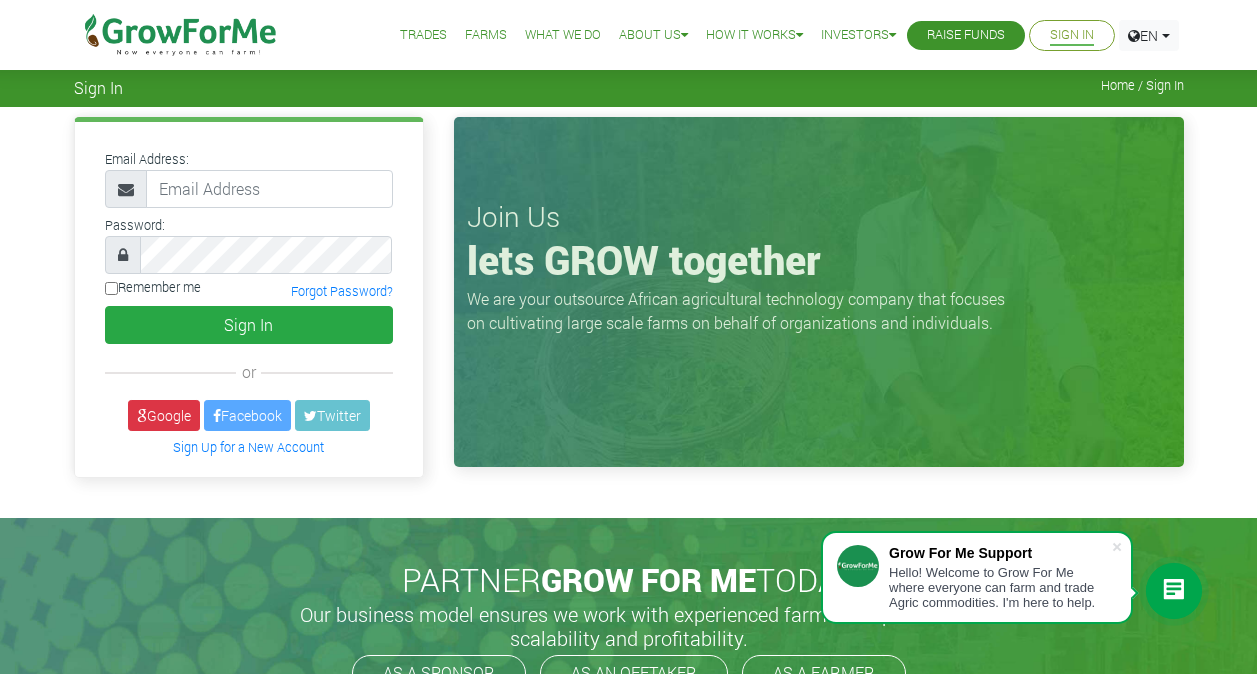 scroll, scrollTop: 0, scrollLeft: 0, axis: both 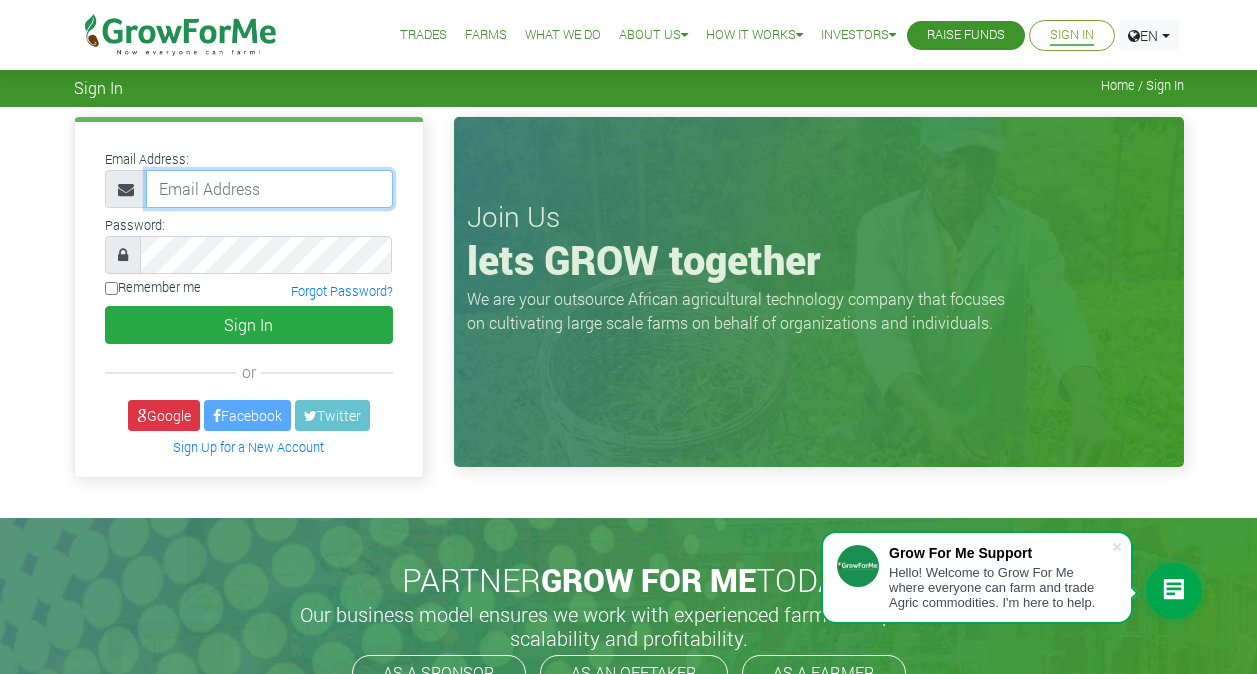 click at bounding box center [269, 189] 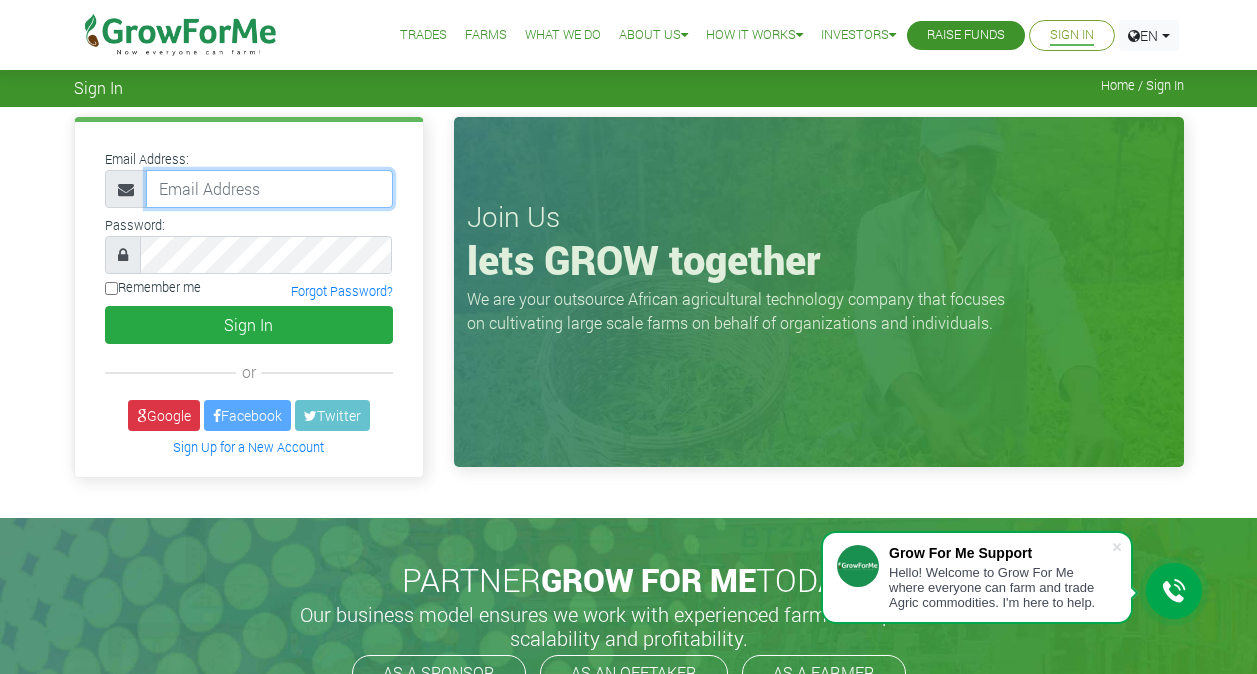 type on "[EMAIL]" 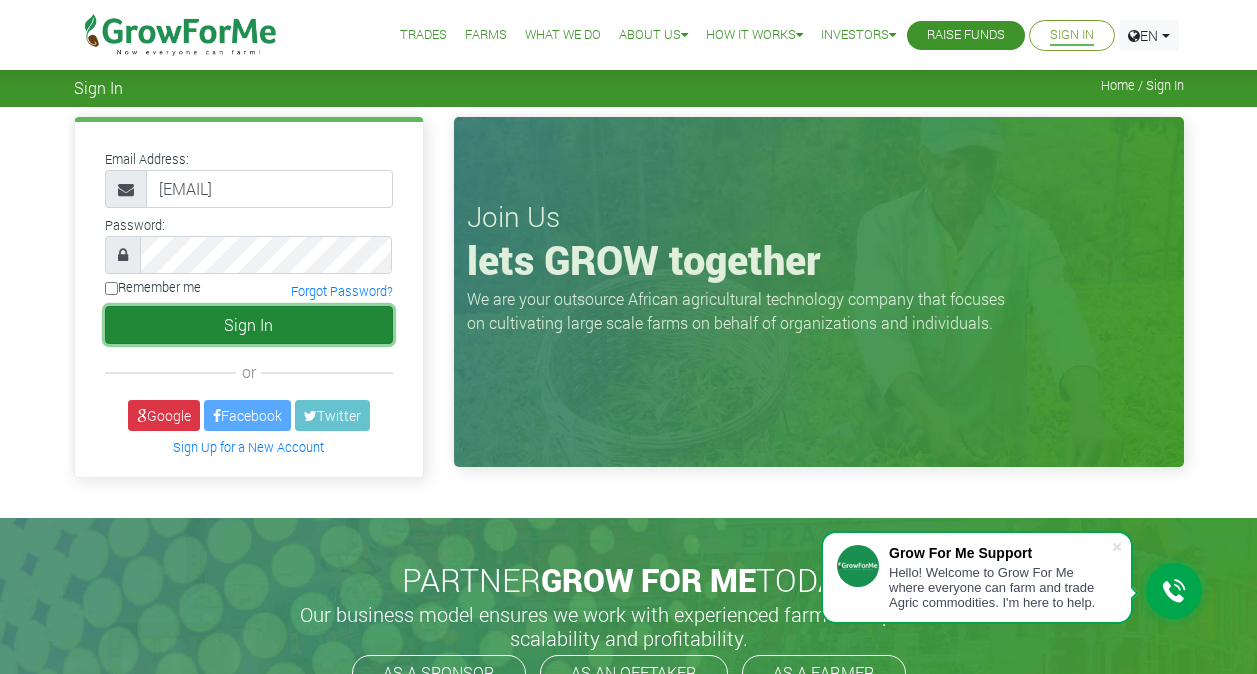 click on "Sign In" at bounding box center [249, 325] 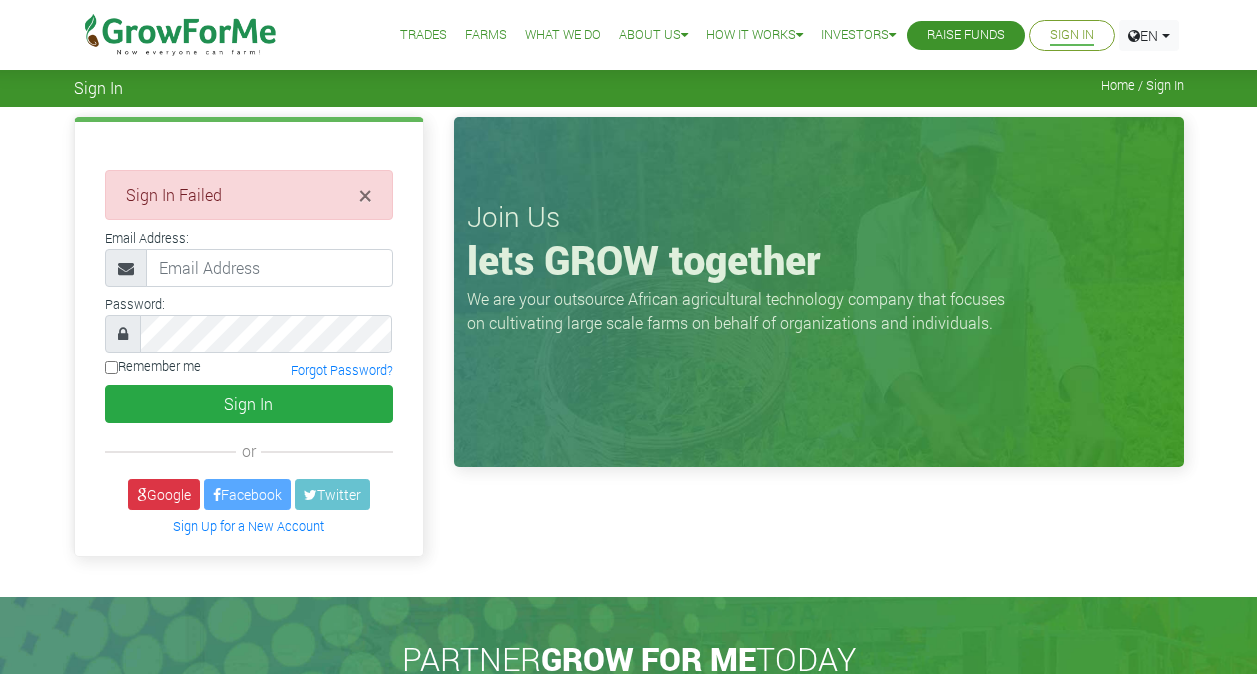 scroll, scrollTop: 0, scrollLeft: 0, axis: both 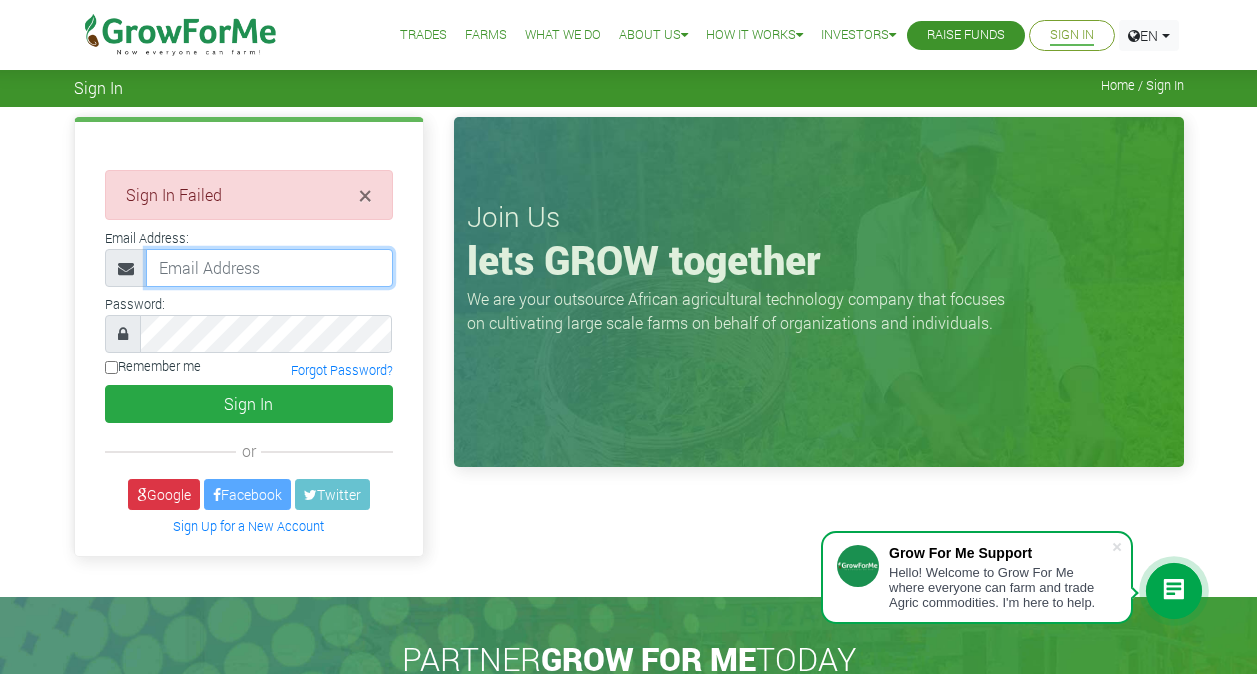 click at bounding box center (269, 268) 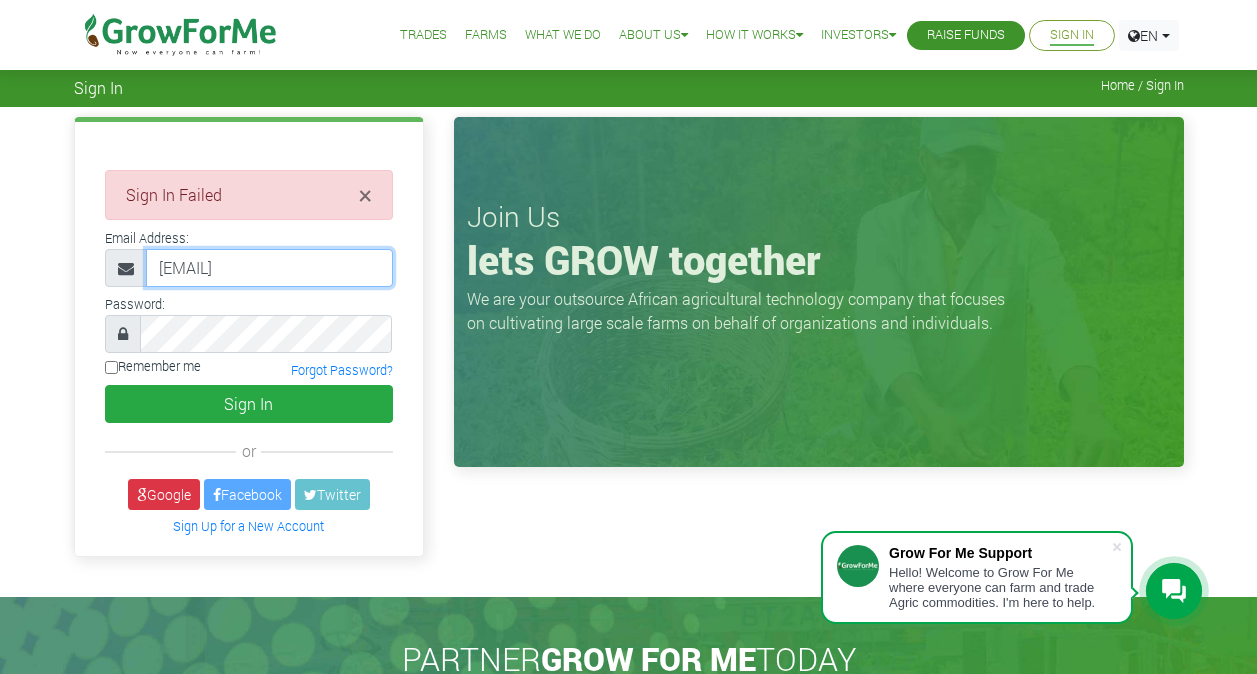 type on "[EMAIL]" 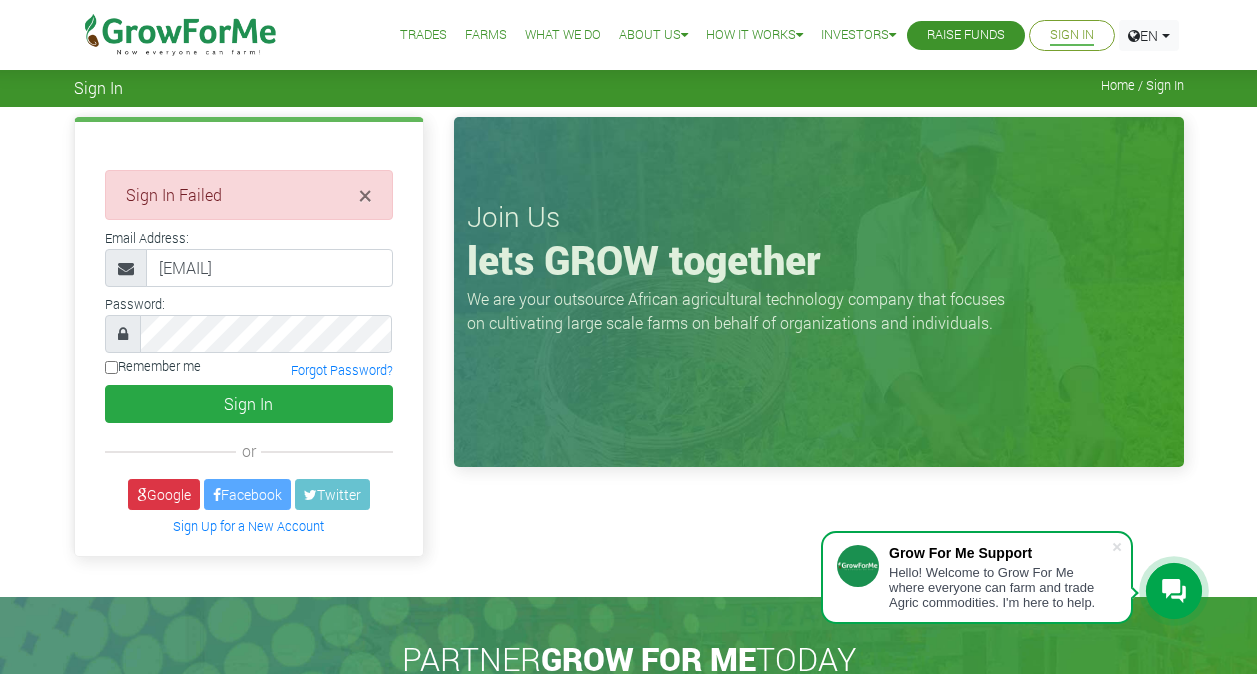 click on "×
Sign In Failed
Email Address:  cordmilt@yahoo.com" at bounding box center [249, 341] 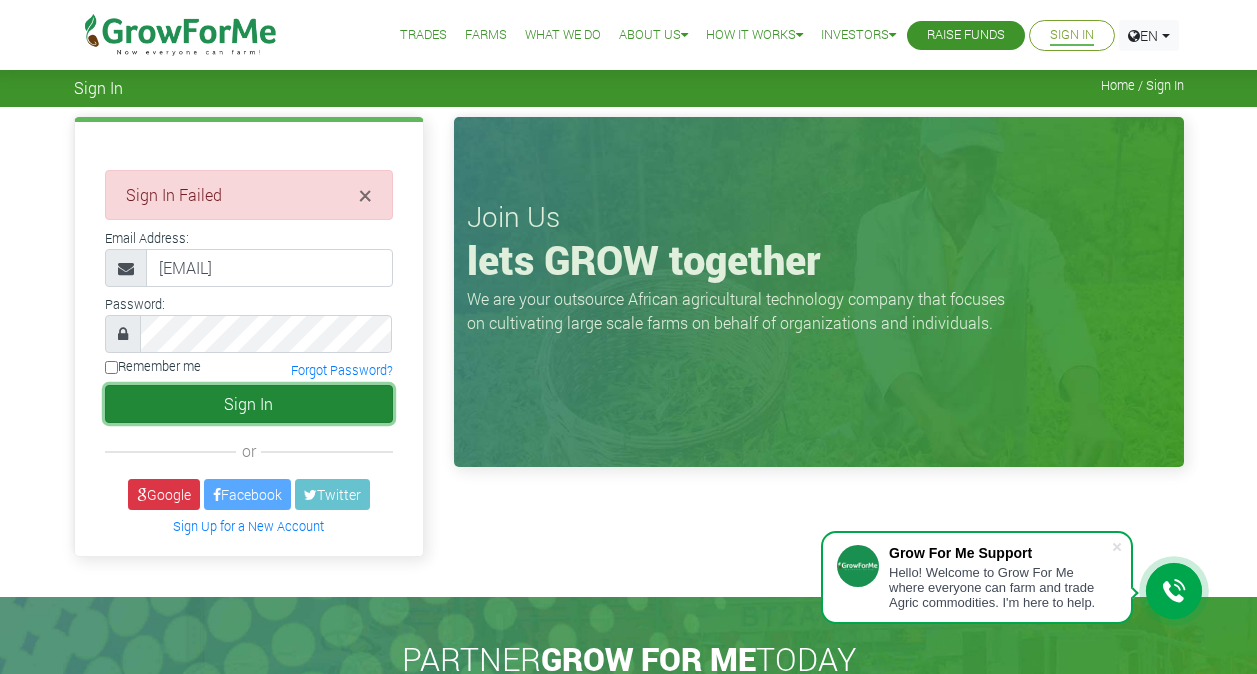 click on "Sign In" at bounding box center [249, 404] 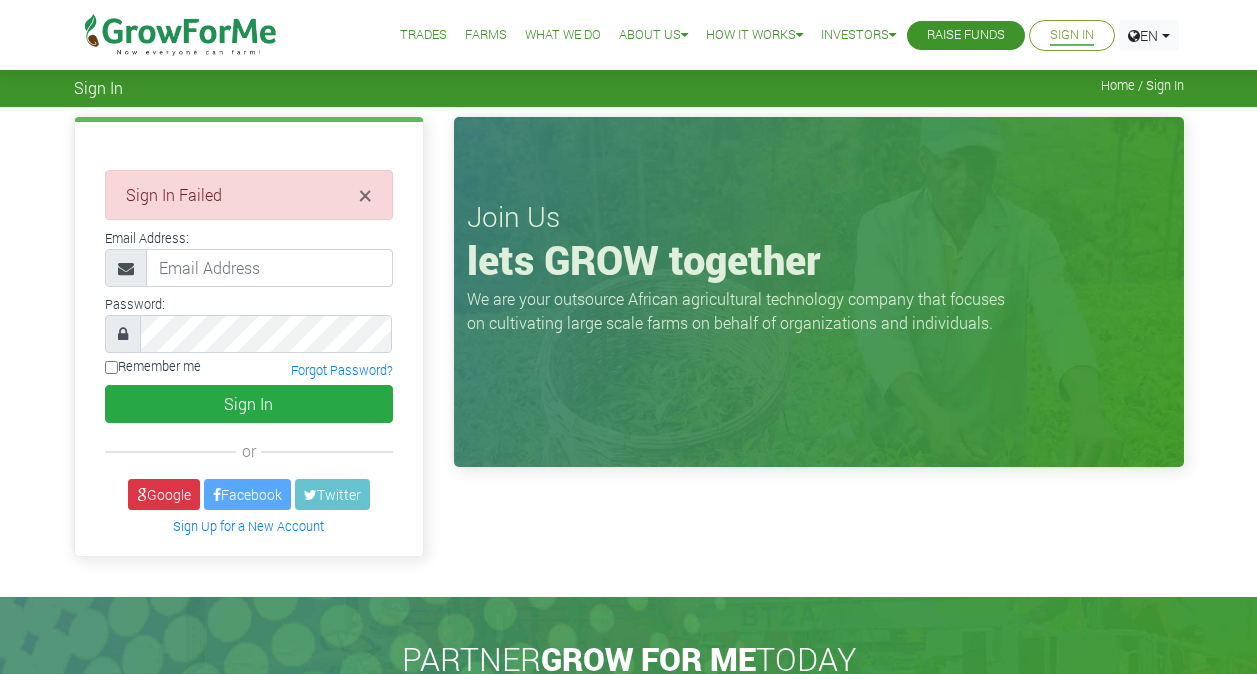 scroll, scrollTop: 0, scrollLeft: 0, axis: both 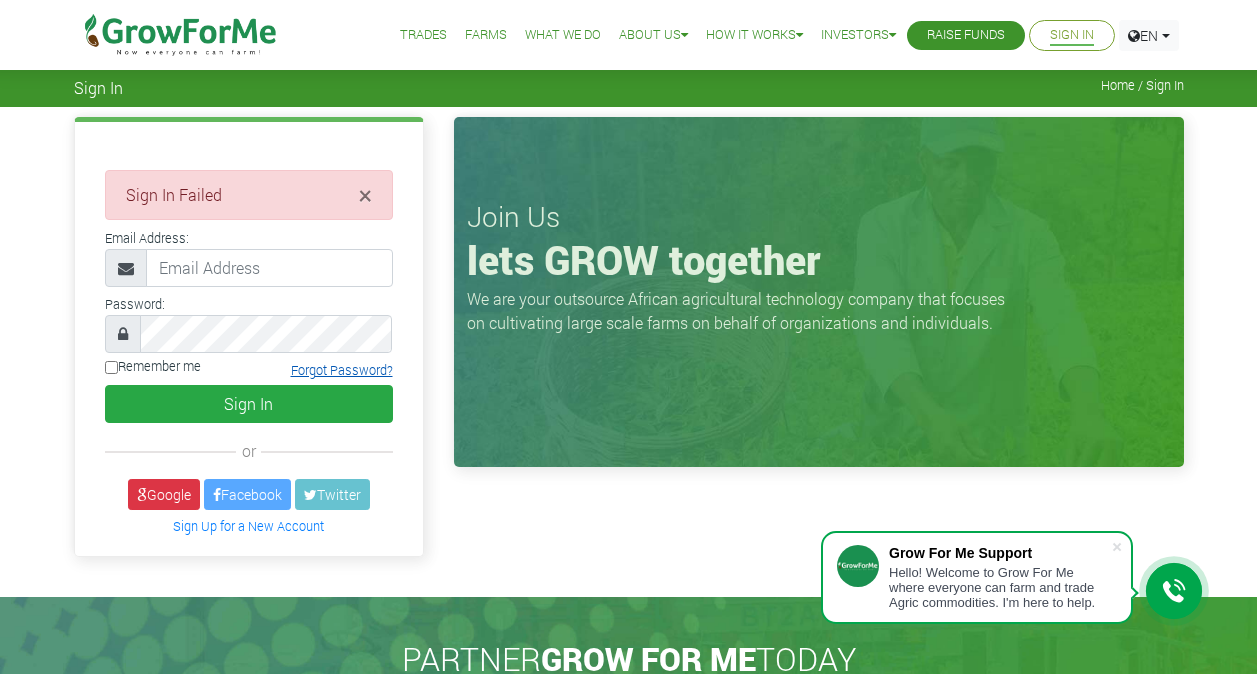 click on "Forgot Password?" at bounding box center [342, 370] 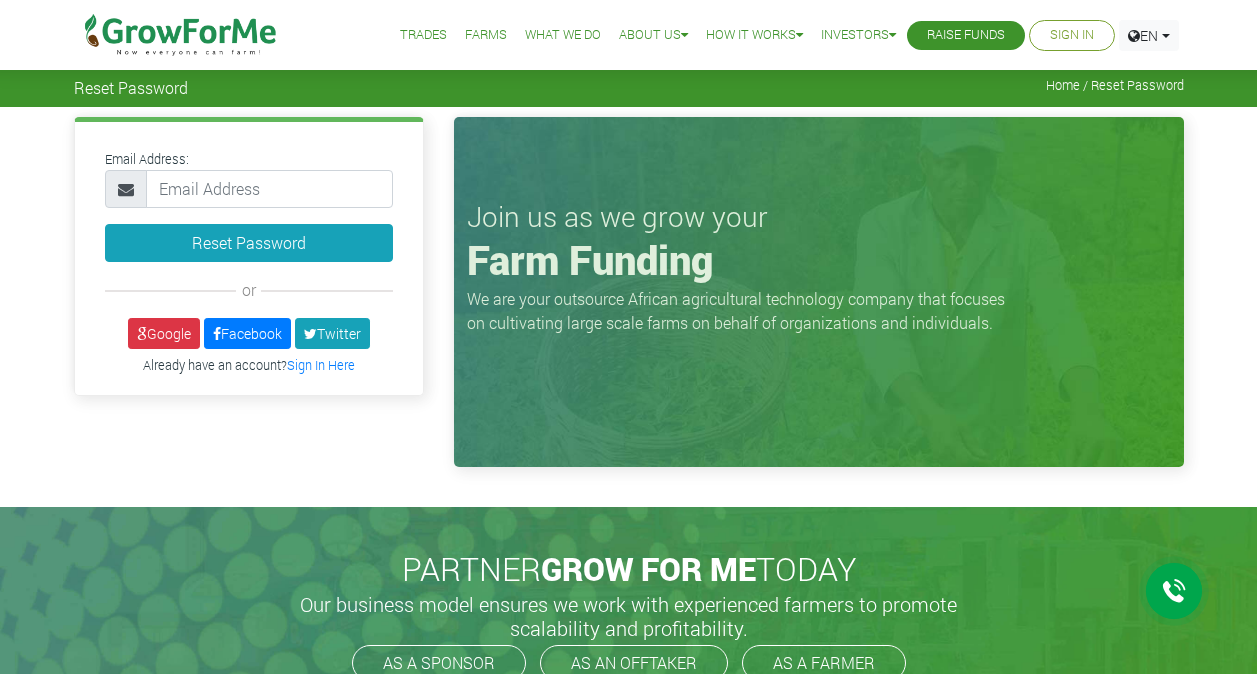 scroll, scrollTop: 0, scrollLeft: 0, axis: both 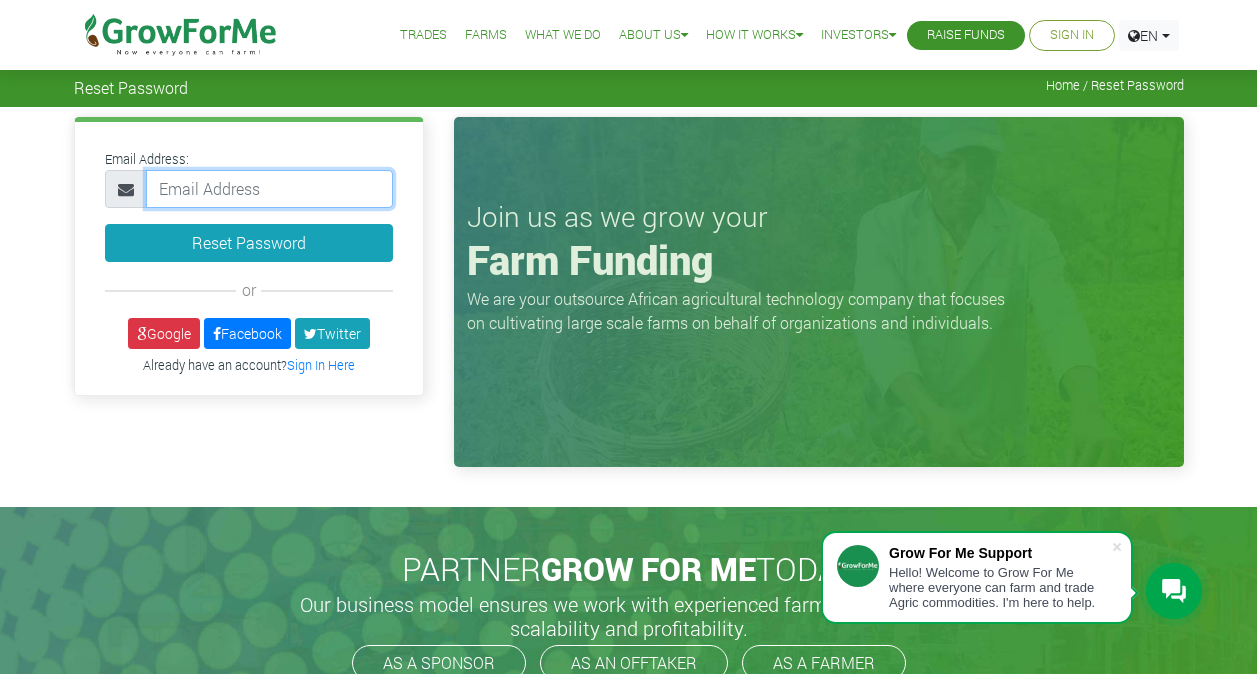 click at bounding box center [269, 189] 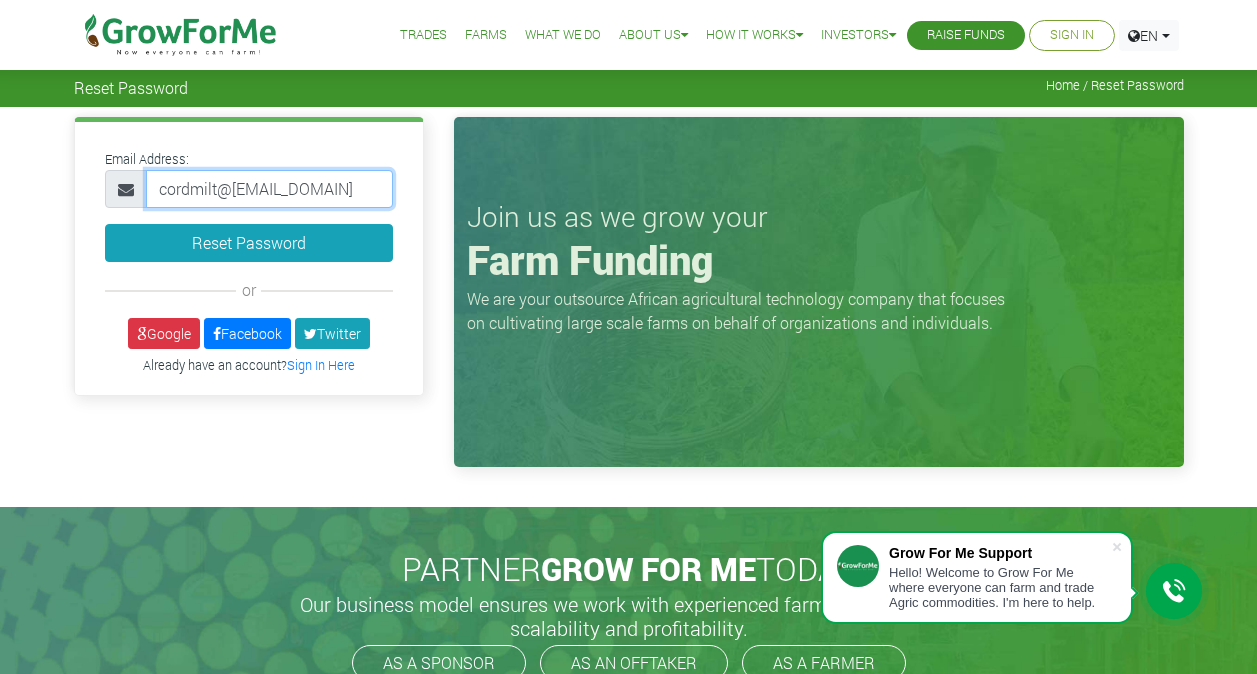 type on "[EMAIL]" 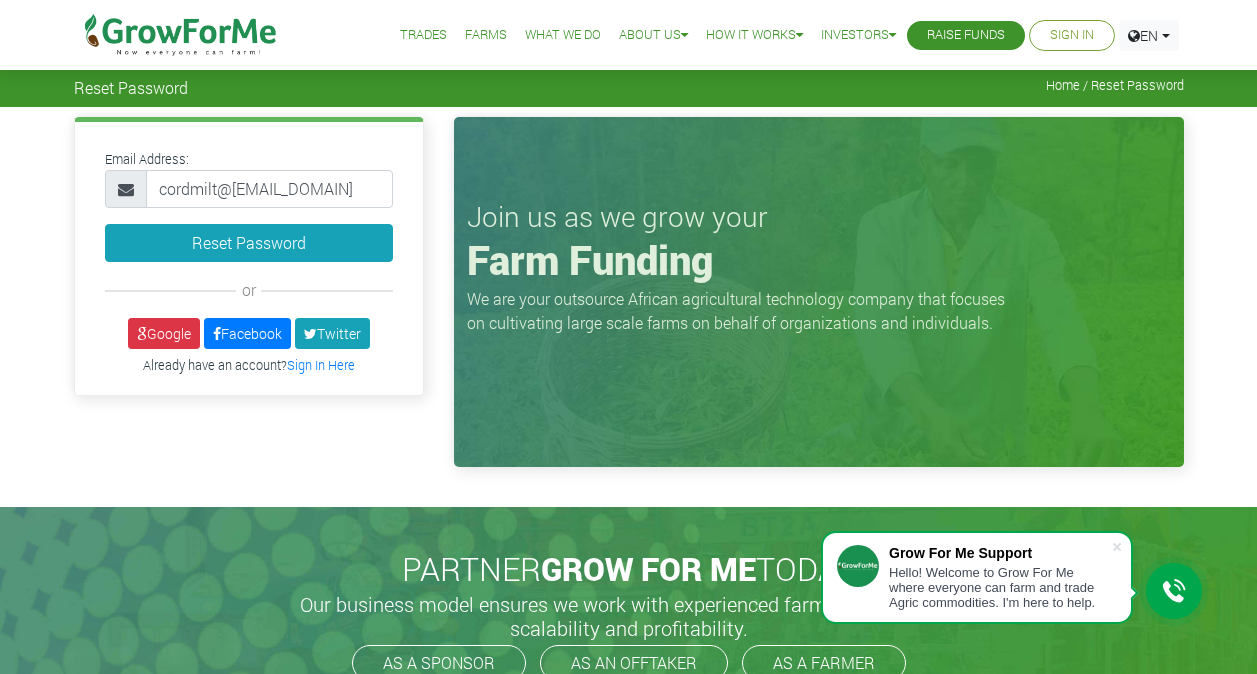 drag, startPoint x: 34, startPoint y: 331, endPoint x: 55, endPoint y: 311, distance: 29 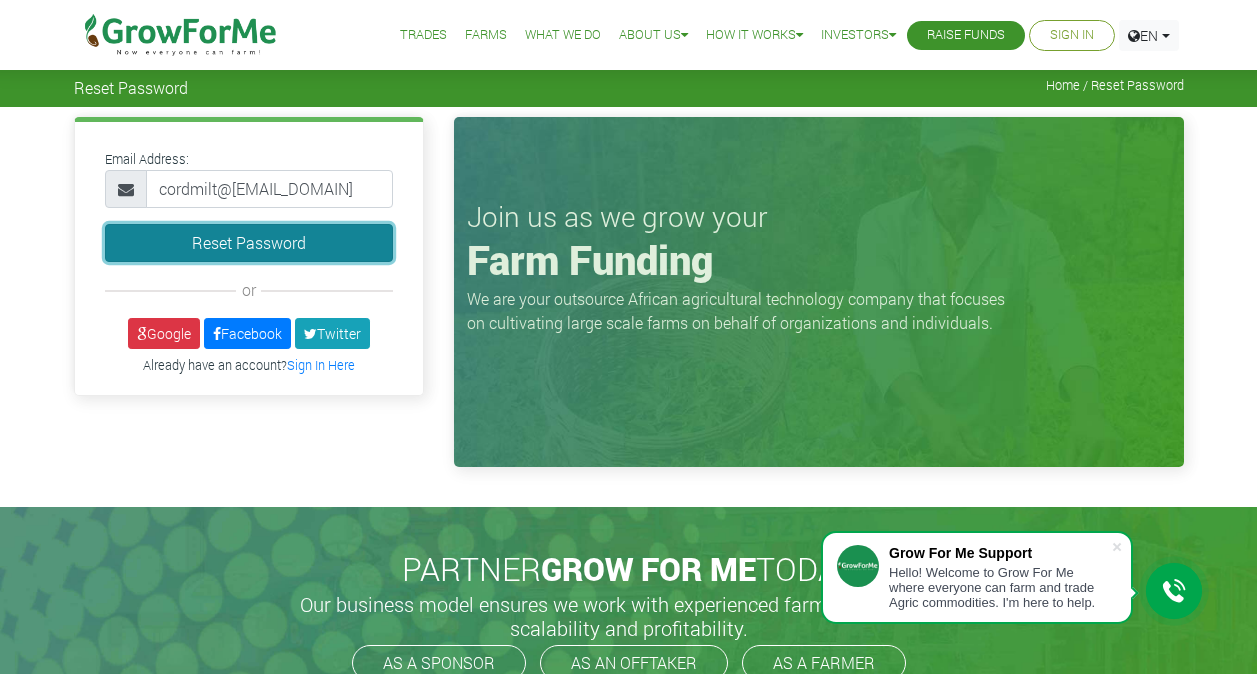 click on "Reset Password" at bounding box center (249, 243) 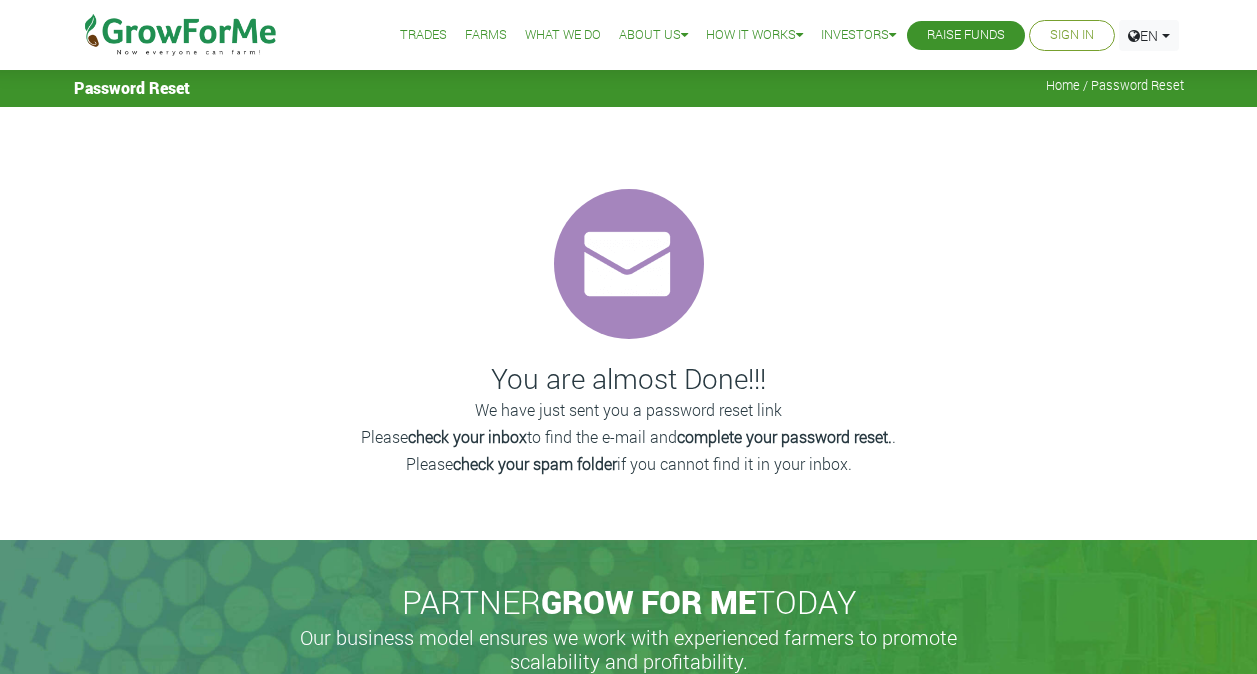 scroll, scrollTop: 0, scrollLeft: 0, axis: both 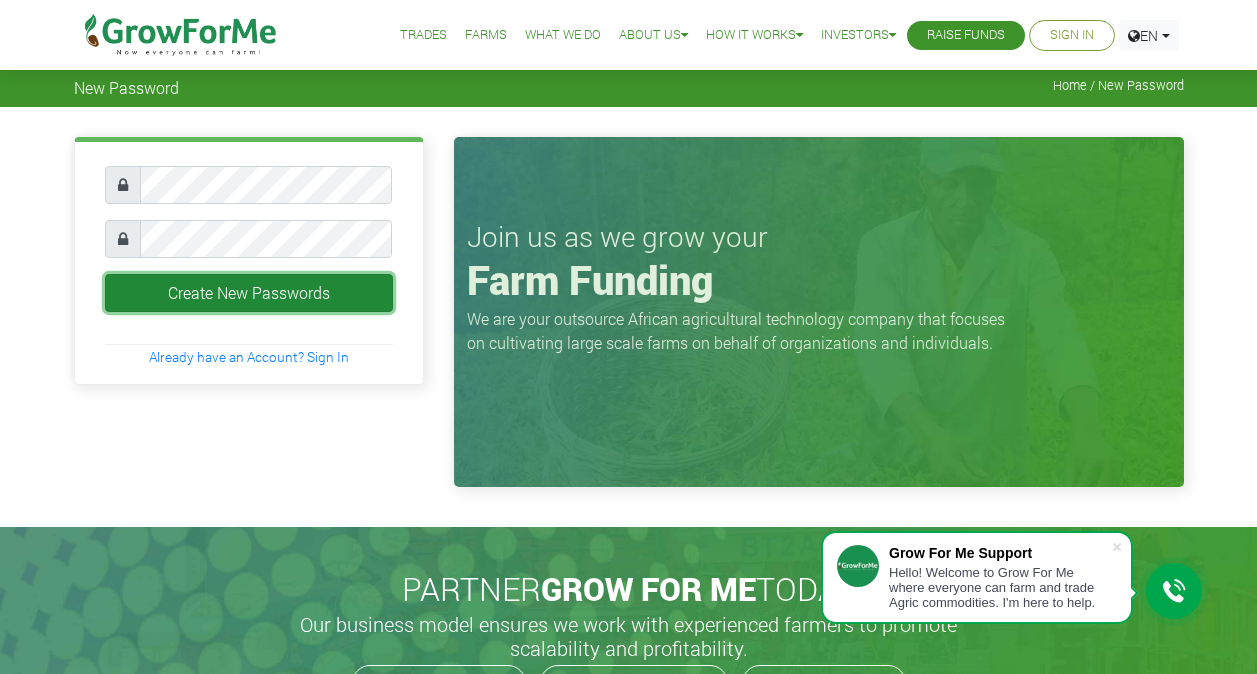 click on "Create New Passwords" at bounding box center [249, 293] 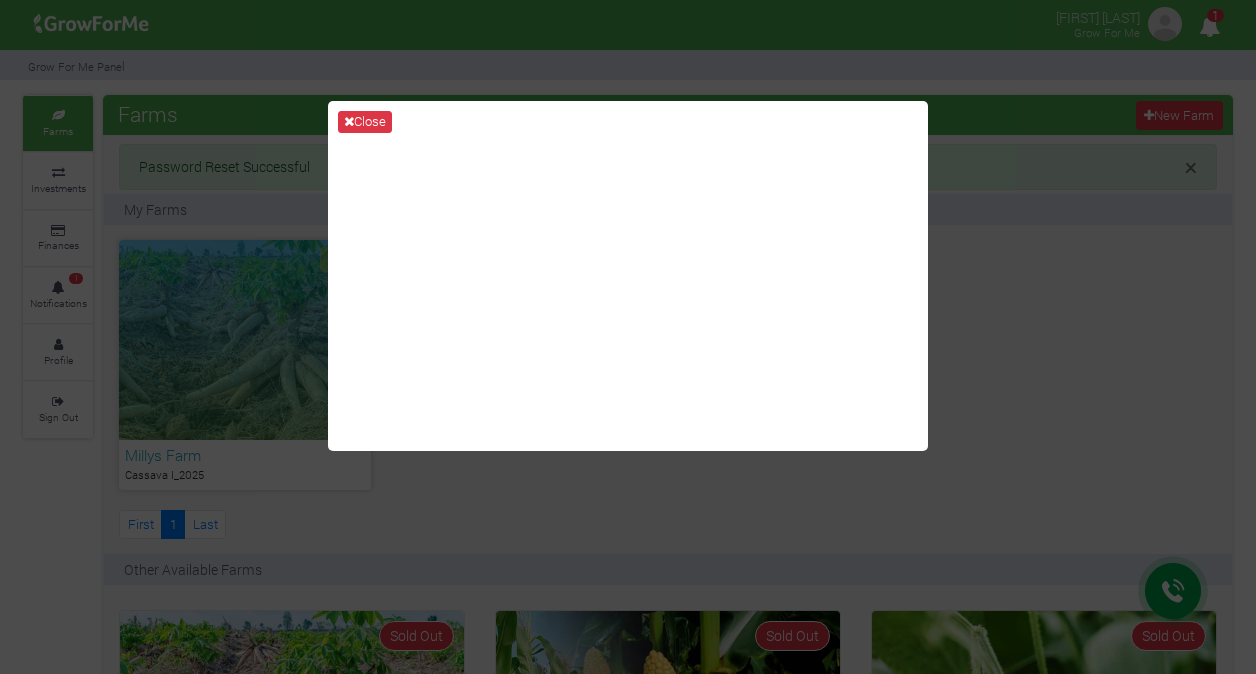 scroll, scrollTop: 0, scrollLeft: 0, axis: both 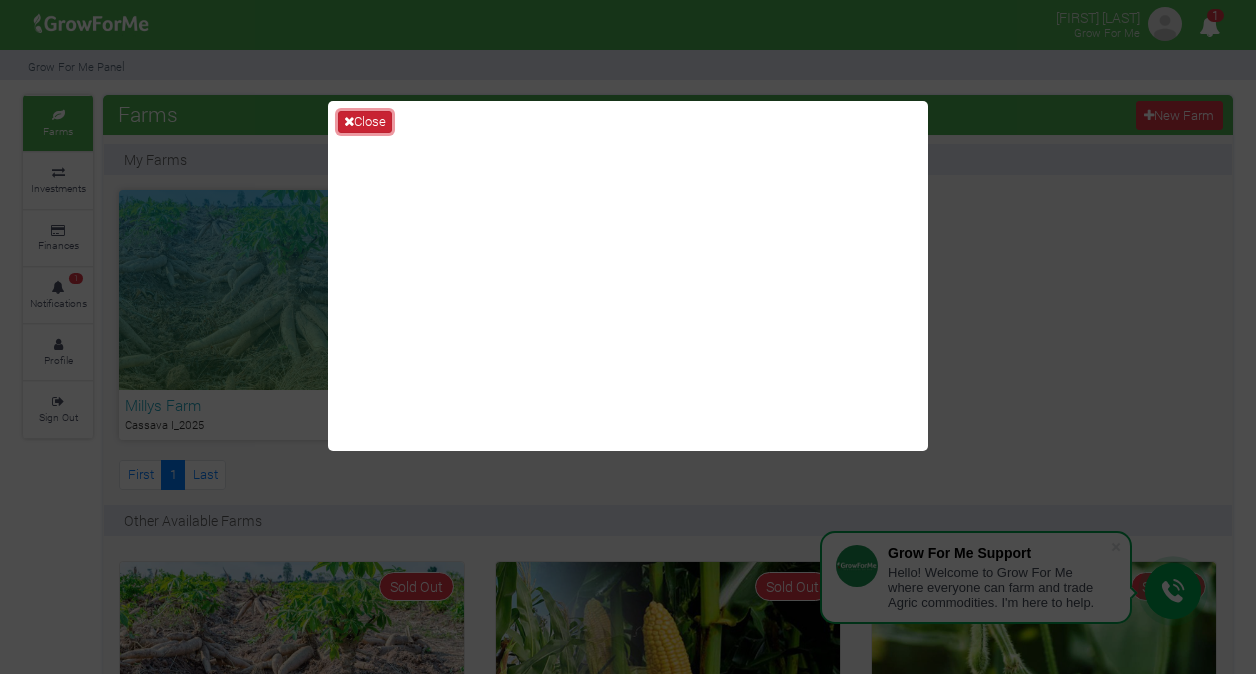 click on "Close" at bounding box center (365, 122) 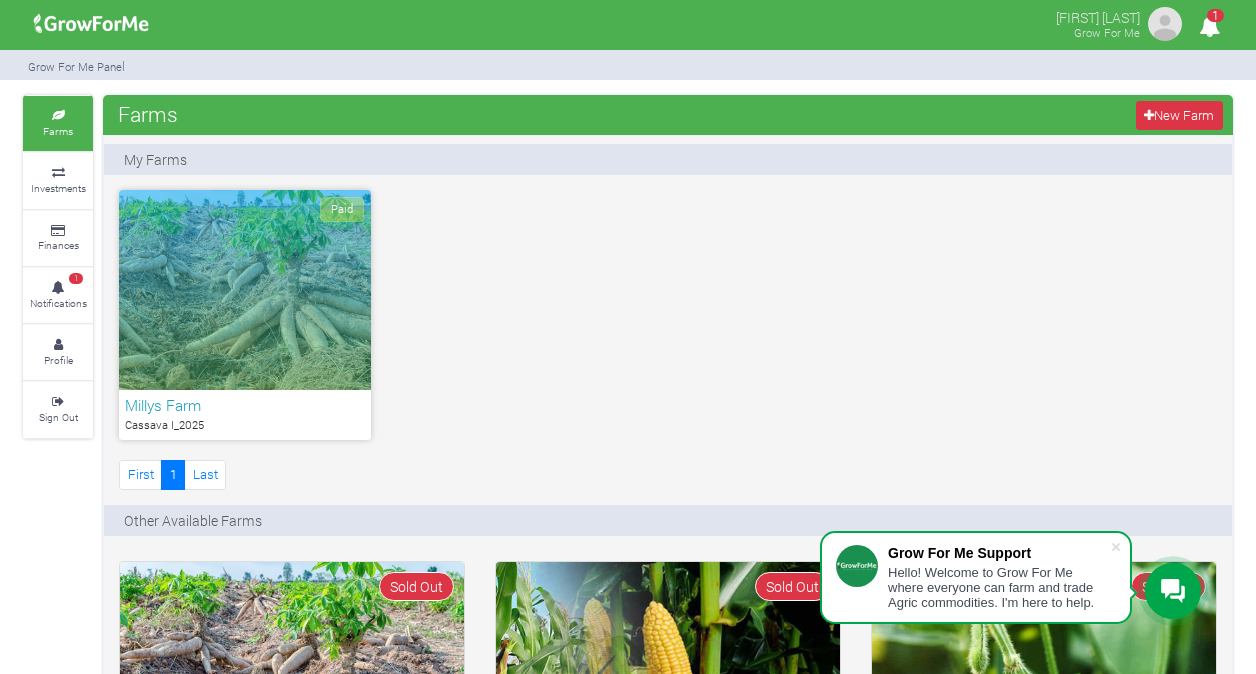 click on "Paid
Millys Farm
Cassava I_2025
First  1" at bounding box center (668, 342) 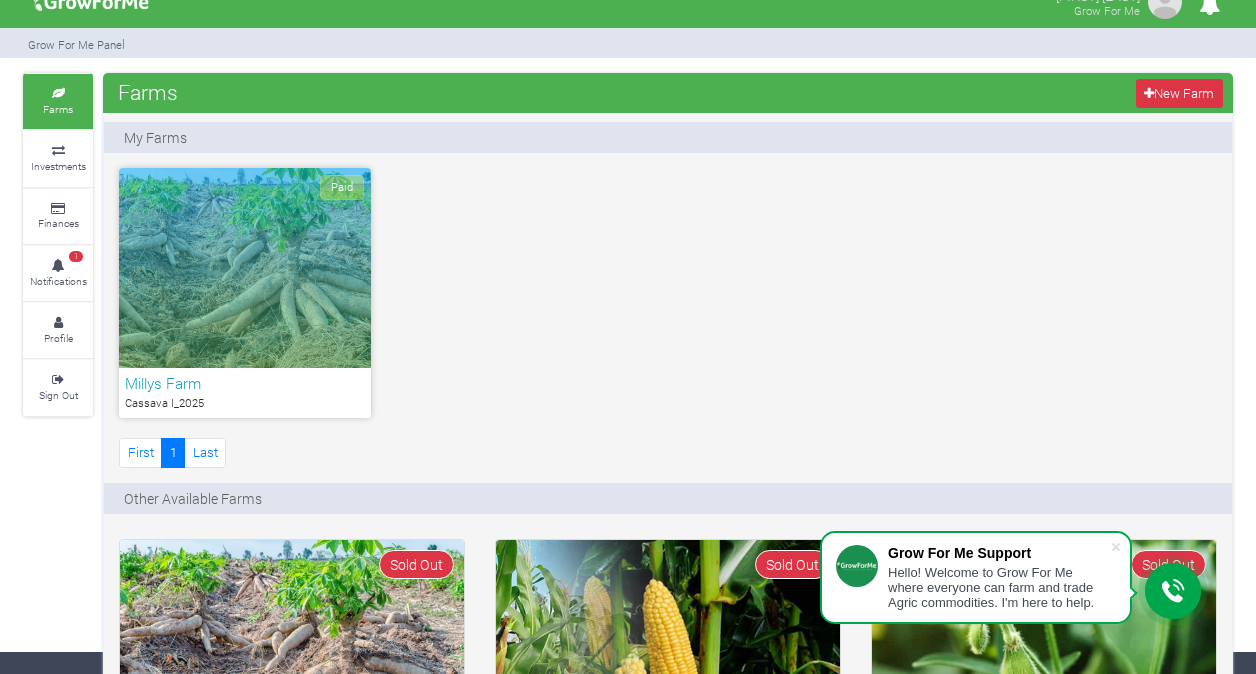 scroll, scrollTop: 0, scrollLeft: 0, axis: both 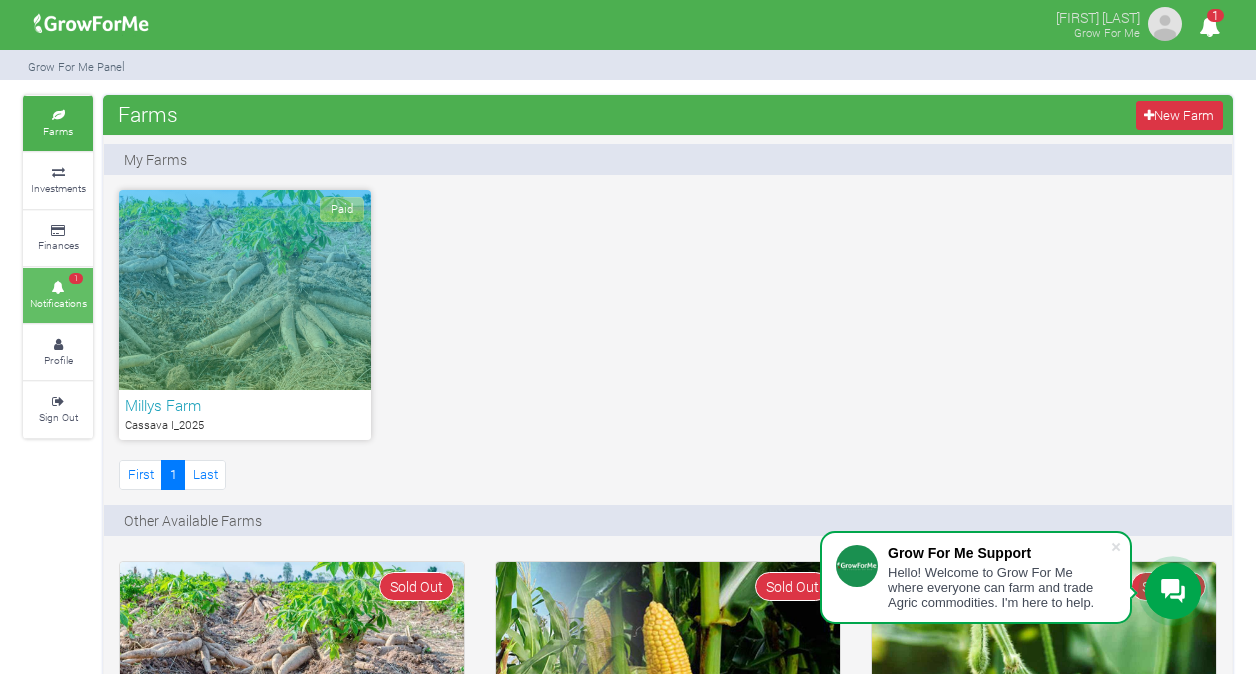 click on "1   Notifications" at bounding box center [58, 295] 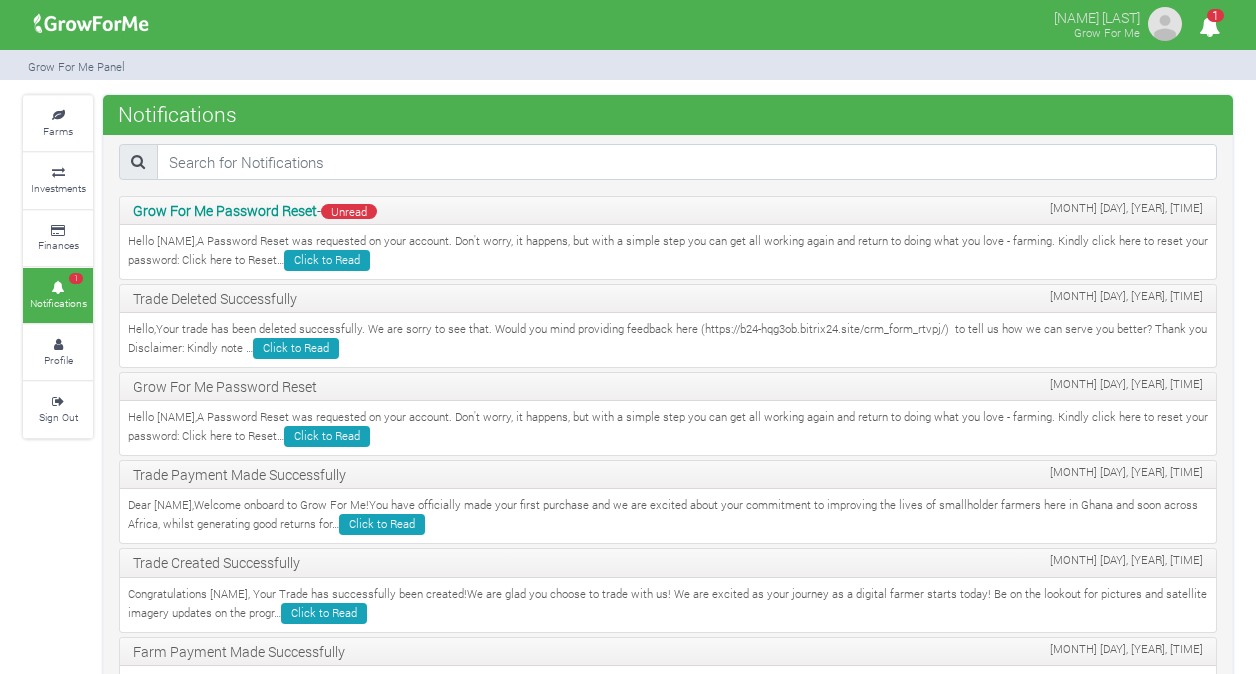scroll, scrollTop: 0, scrollLeft: 0, axis: both 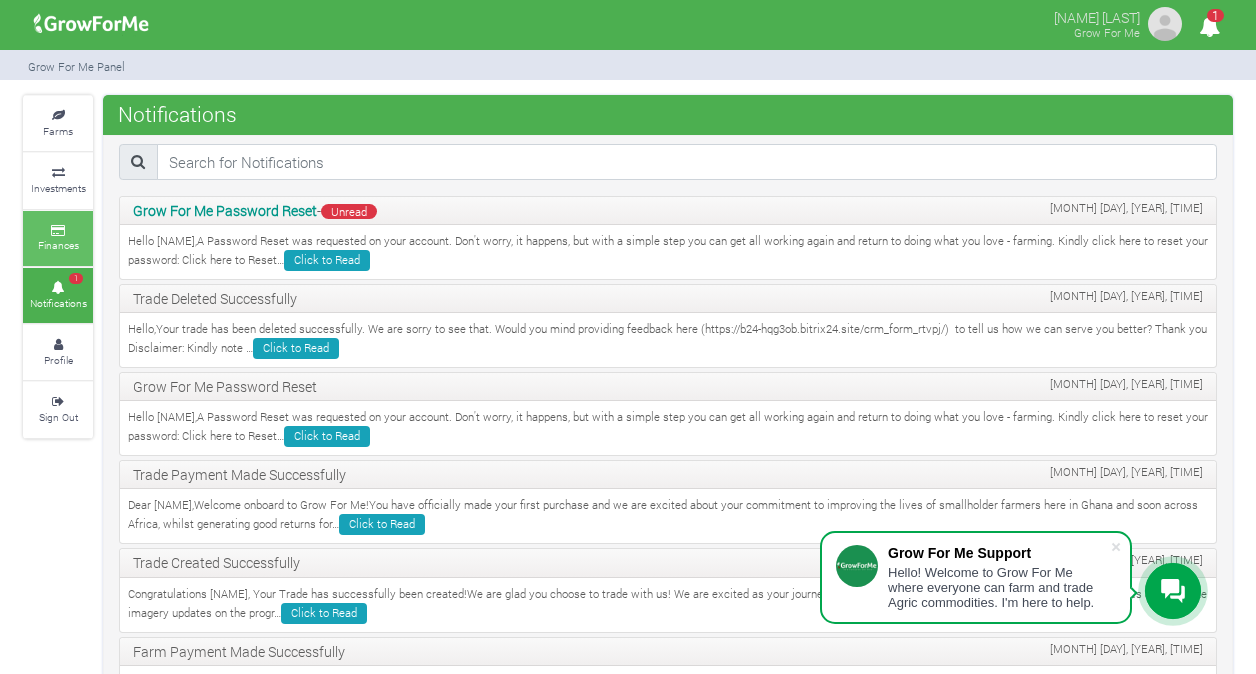 click on "Finances" at bounding box center [58, 245] 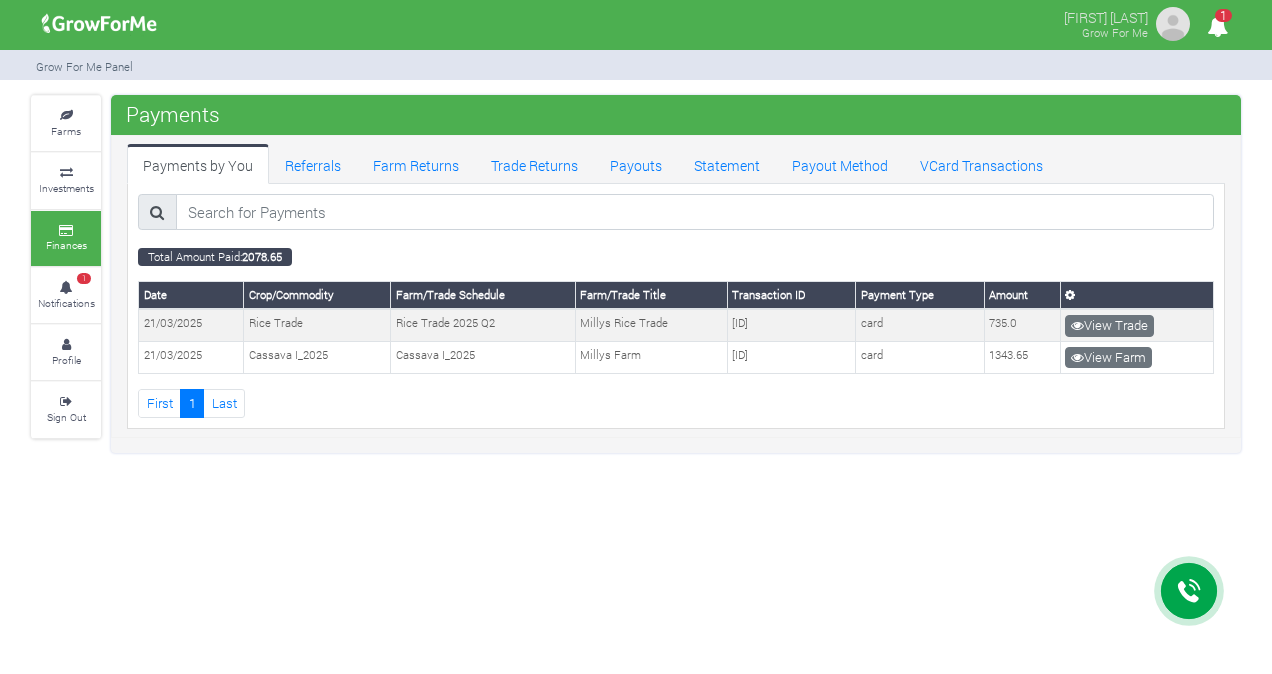 scroll, scrollTop: 0, scrollLeft: 0, axis: both 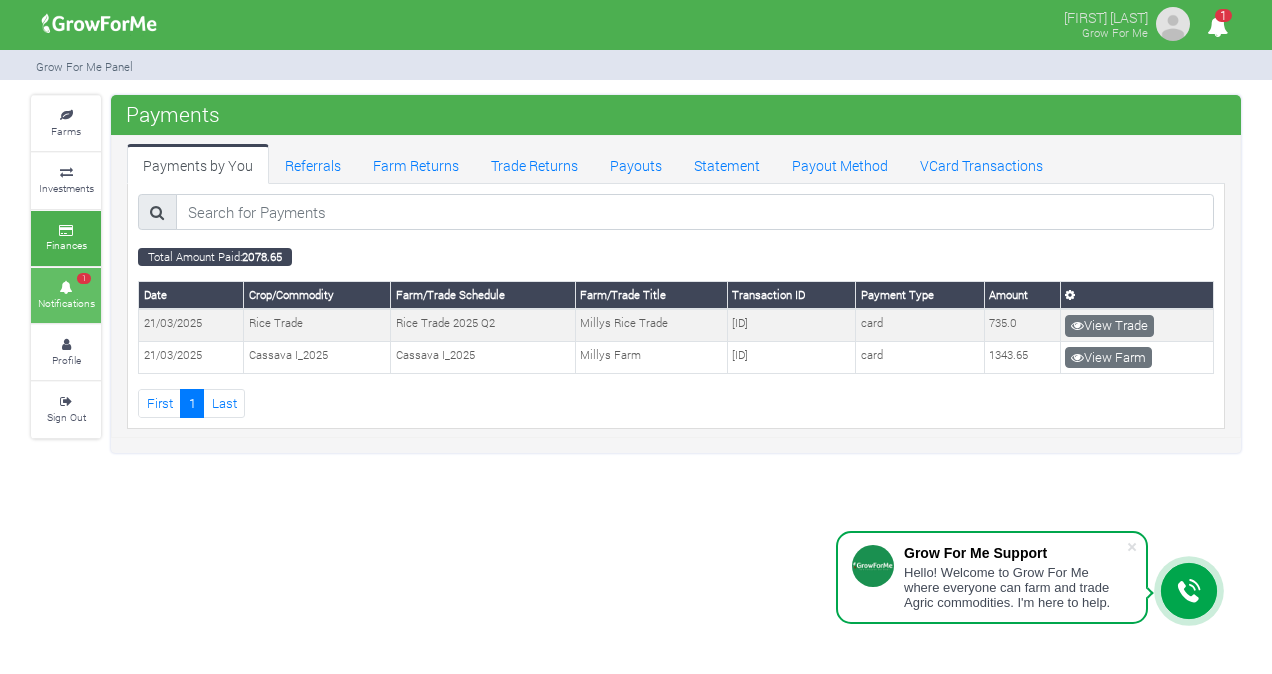click on "1   Notifications" at bounding box center [66, 295] 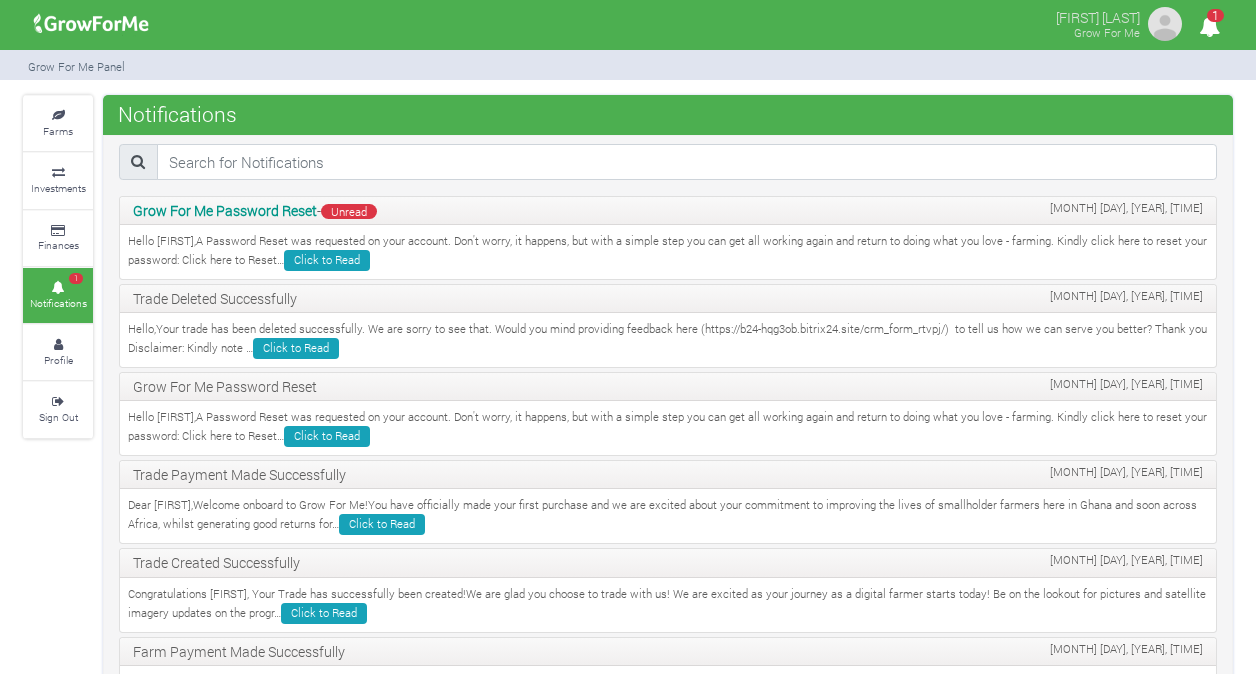 scroll, scrollTop: 0, scrollLeft: 0, axis: both 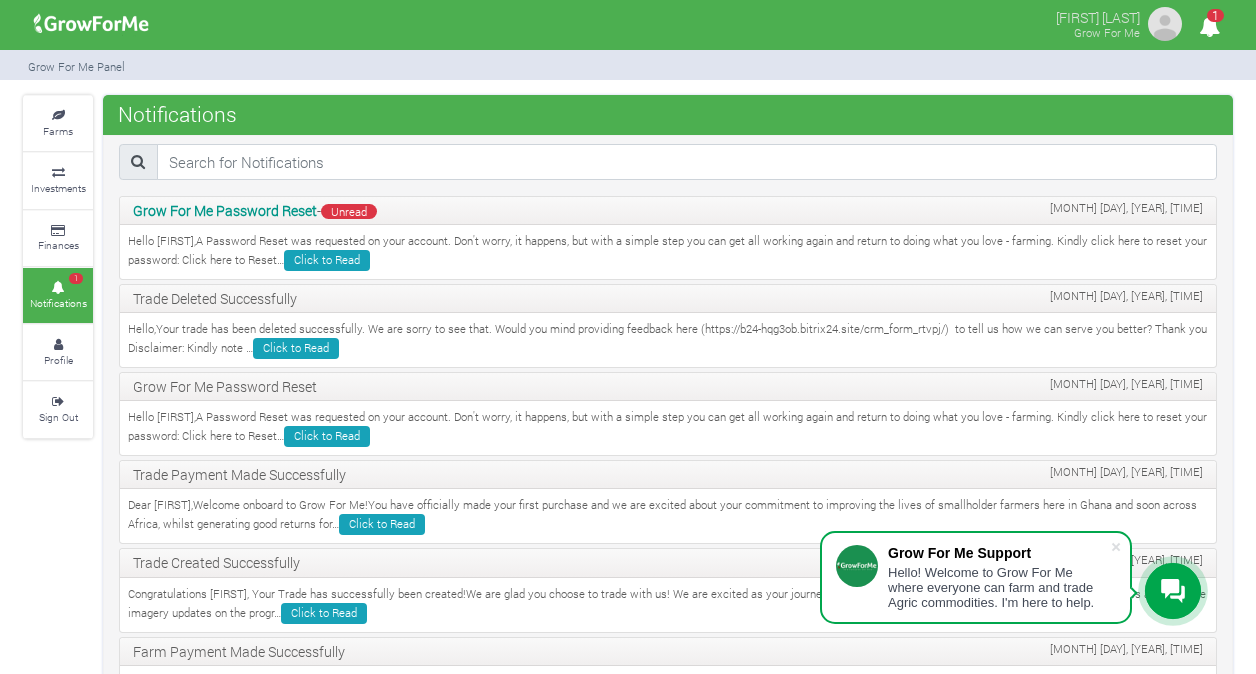 click on "Hello Cordelia,A Password Reset was requested on your account.  Don't worry, it happens, but with a simple step you can get all working again and return to doing what you love - farming. Kindly click here to reset your password:  Click here to Reset…   Click to Read" at bounding box center (668, 252) 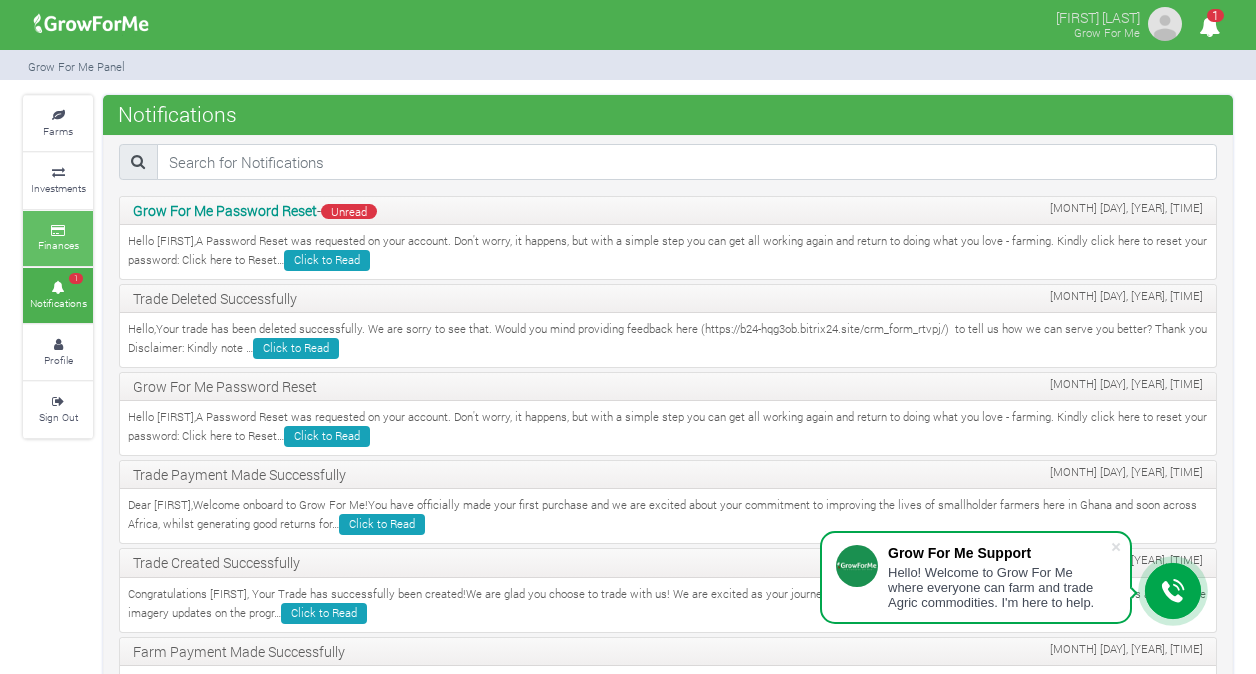 click on "Finances" at bounding box center (58, 238) 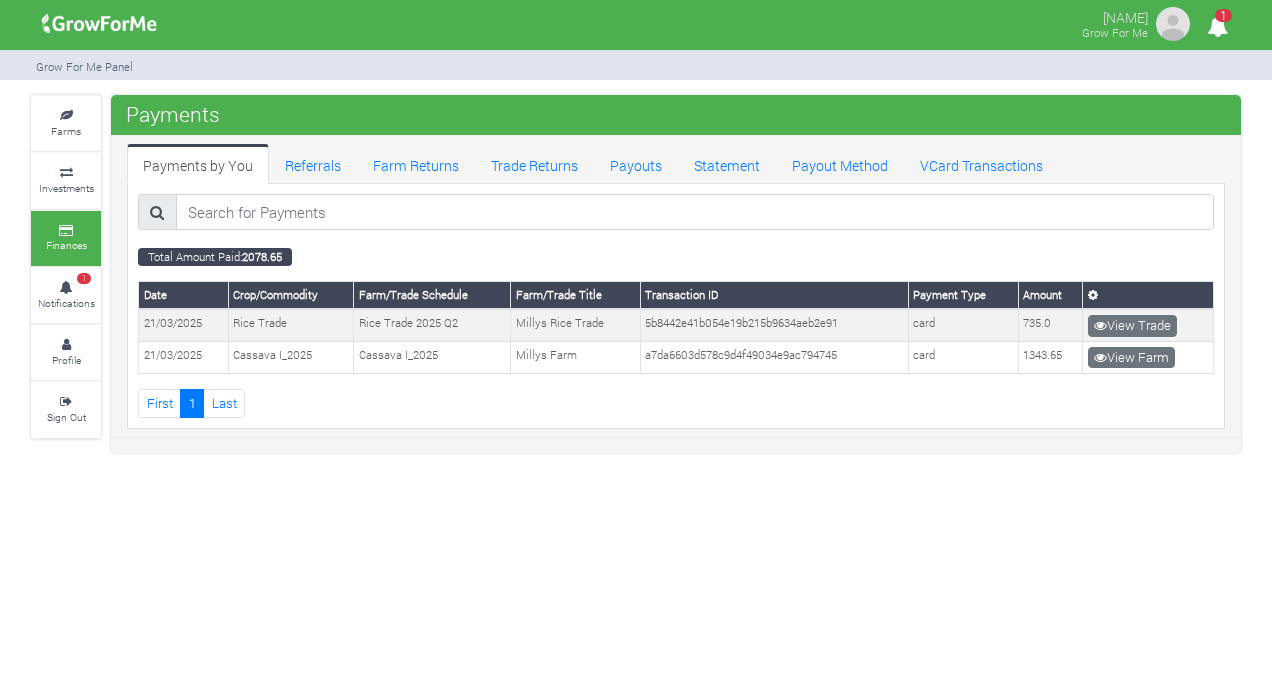 scroll, scrollTop: 0, scrollLeft: 0, axis: both 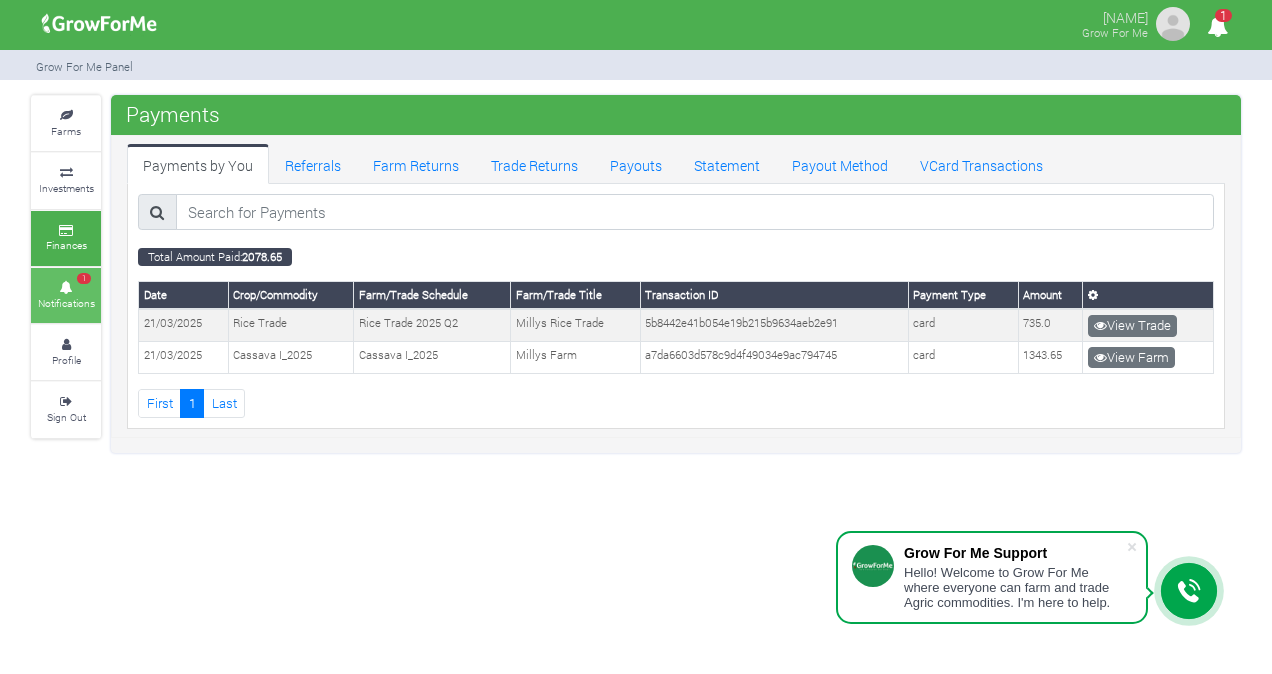 click on "Notifications" at bounding box center (66, 303) 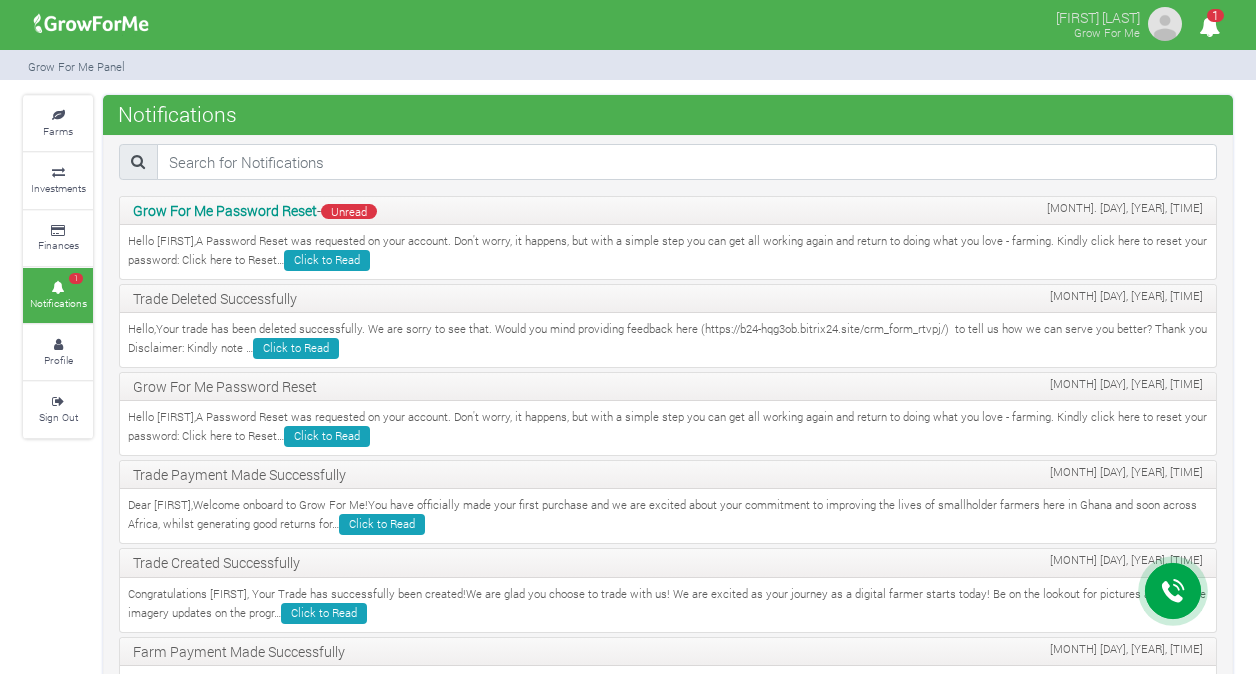 scroll, scrollTop: 0, scrollLeft: 0, axis: both 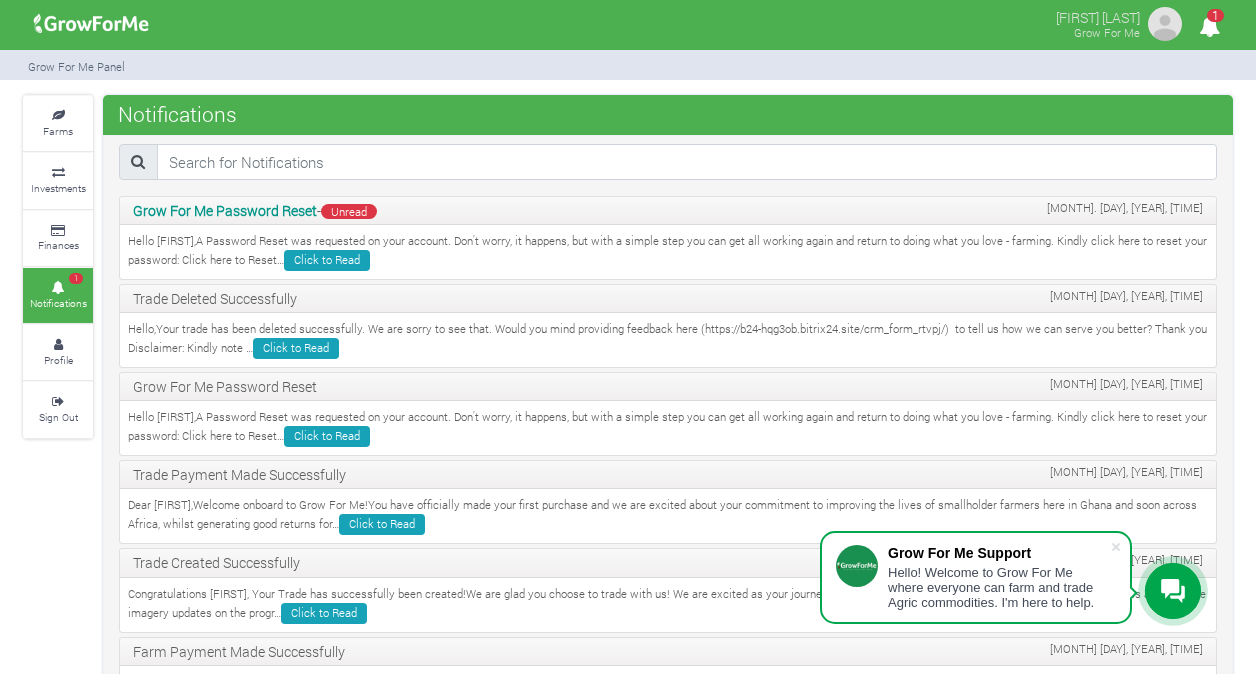click on "1" at bounding box center (1209, 26) 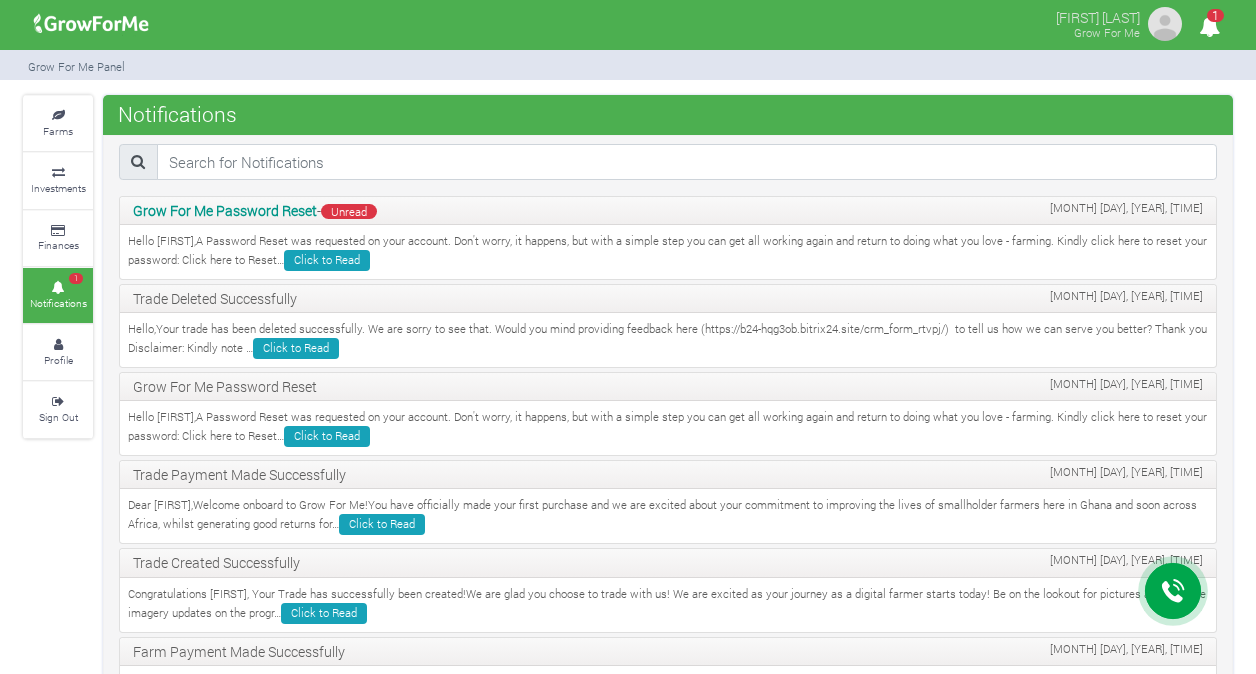 scroll, scrollTop: 0, scrollLeft: 0, axis: both 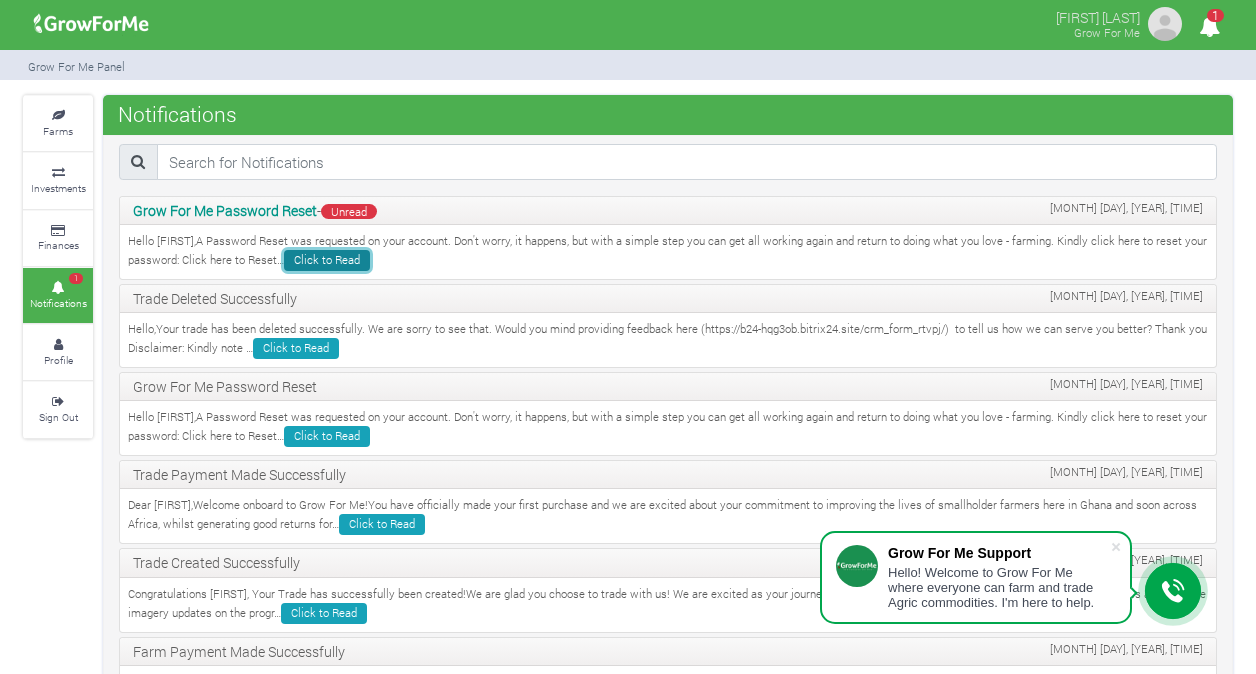 click on "Click to Read" at bounding box center [327, 260] 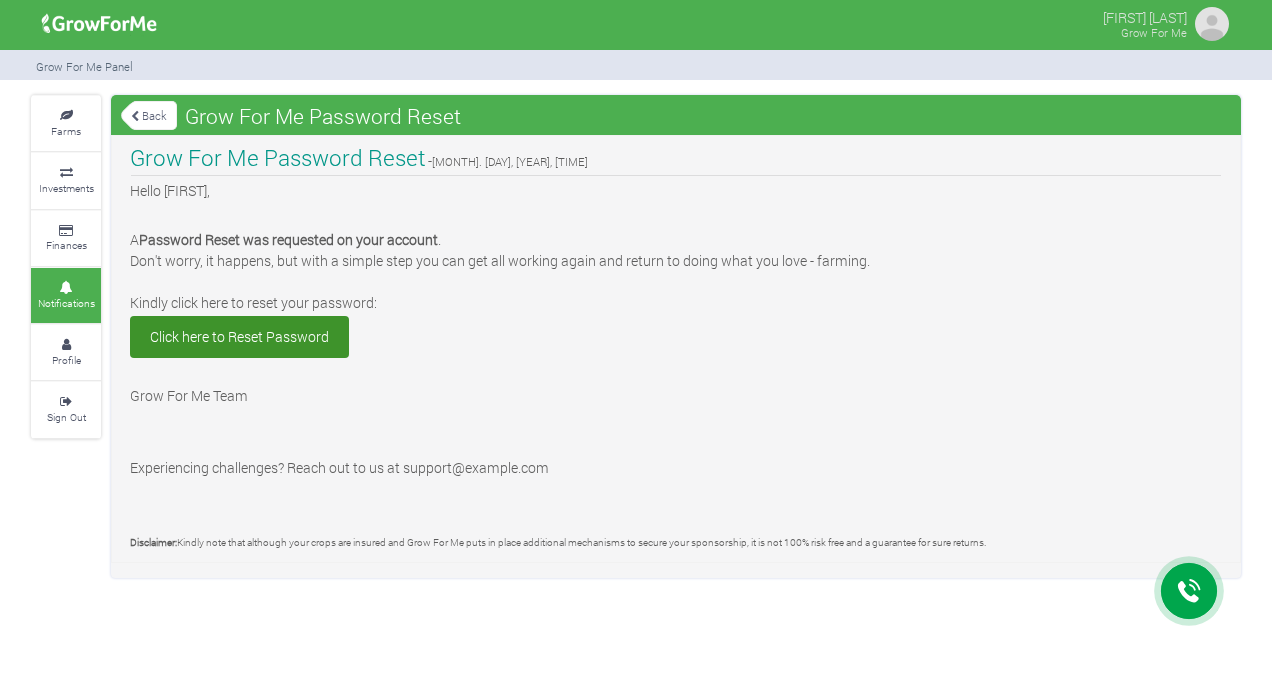 scroll, scrollTop: 0, scrollLeft: 0, axis: both 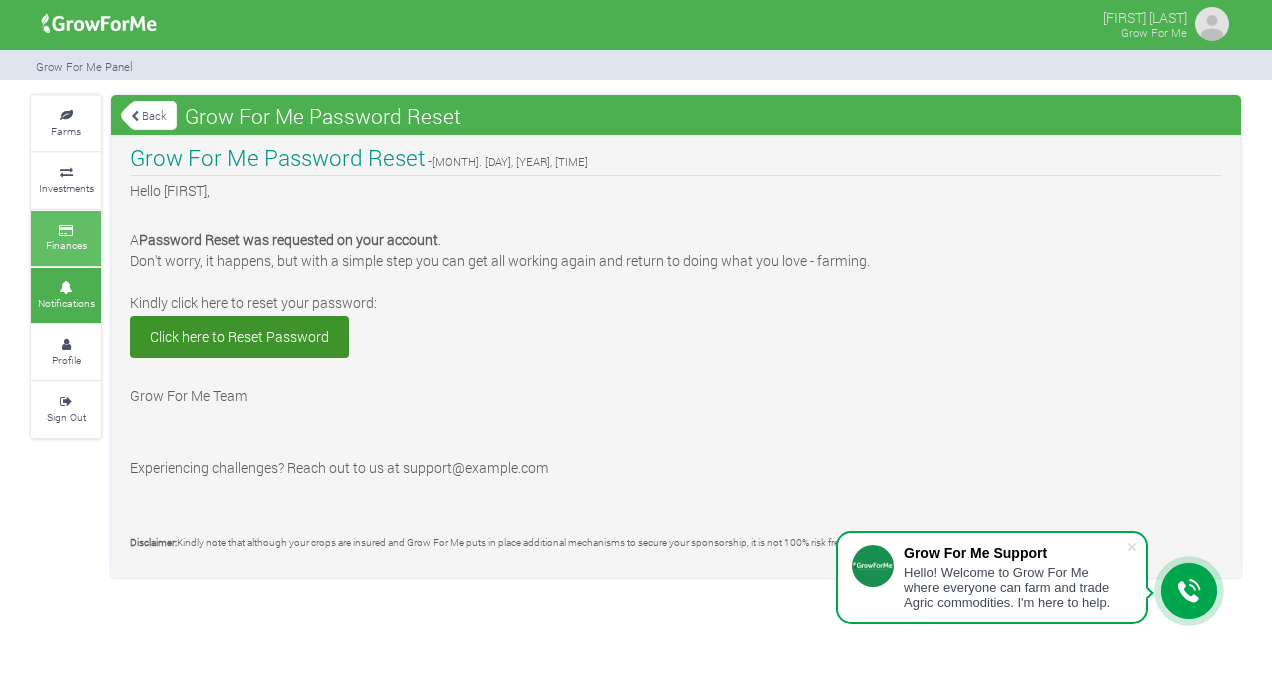 click at bounding box center [66, 231] 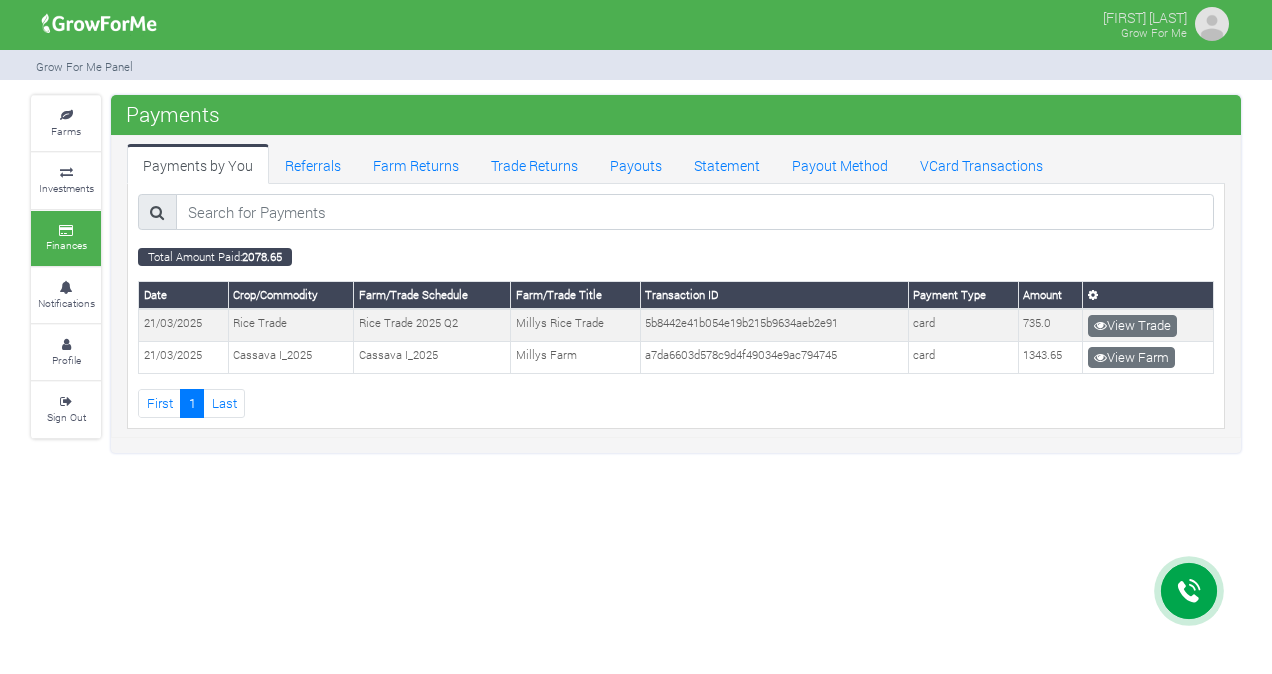 scroll, scrollTop: 0, scrollLeft: 0, axis: both 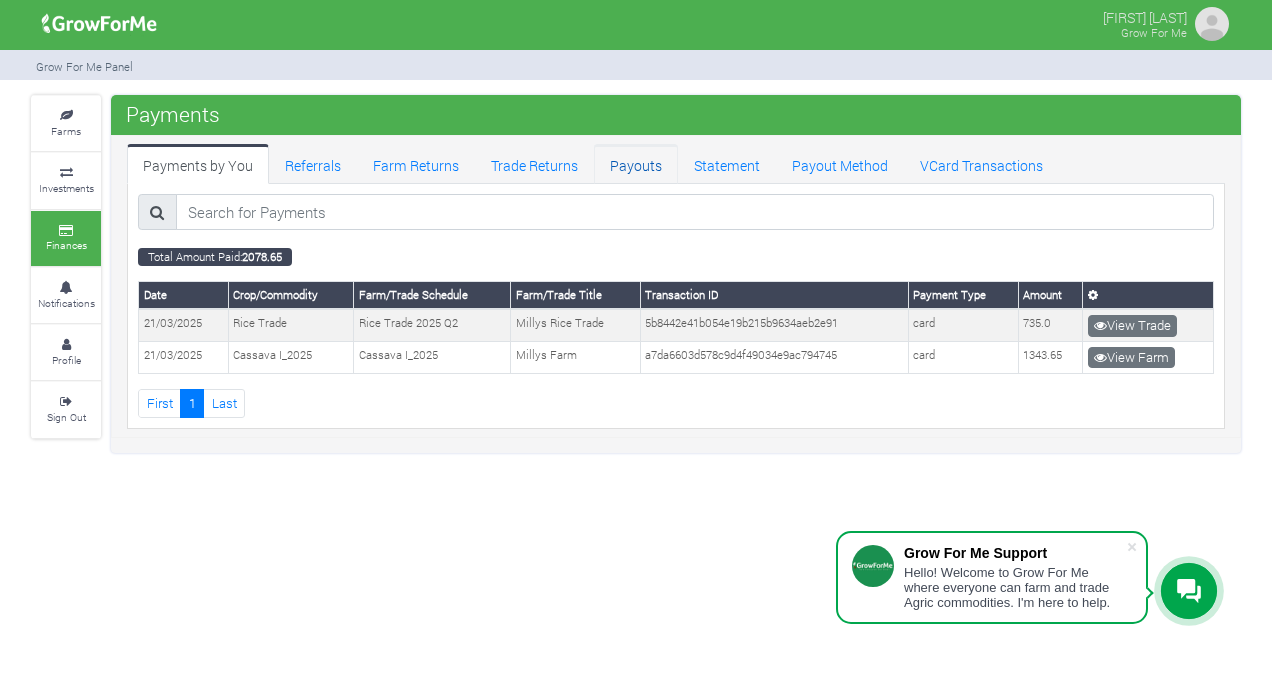 click on "Payouts" at bounding box center (636, 164) 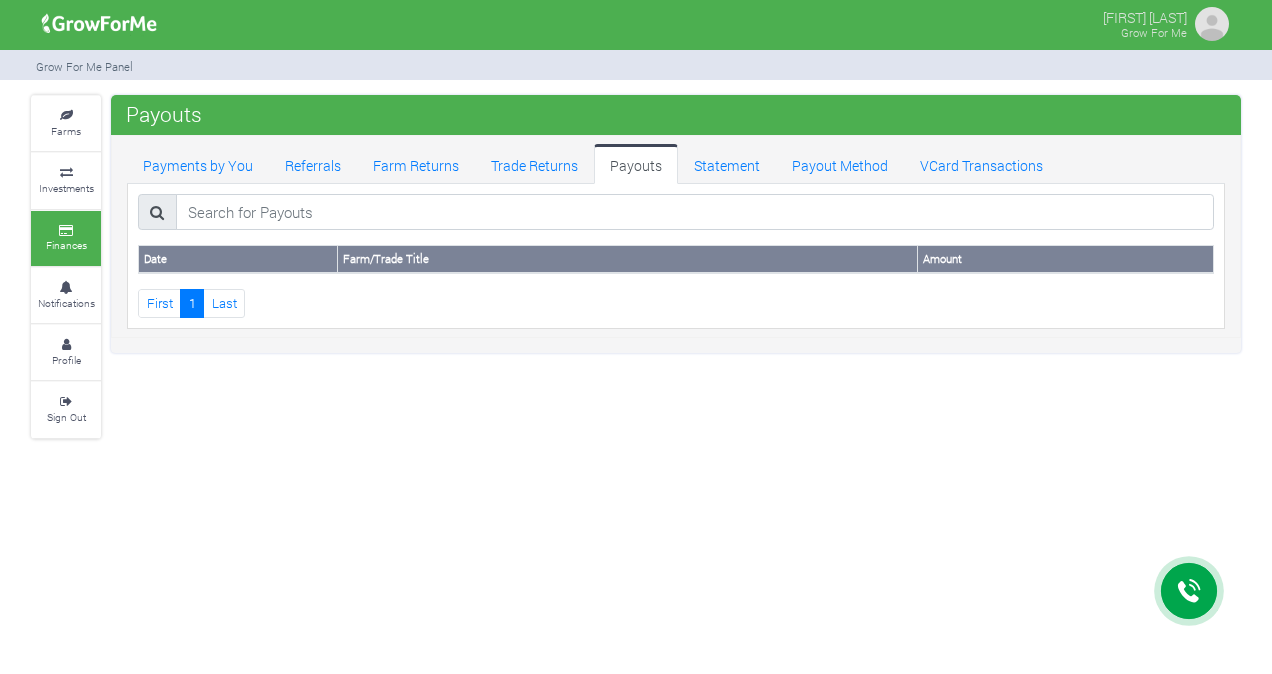 scroll, scrollTop: 0, scrollLeft: 0, axis: both 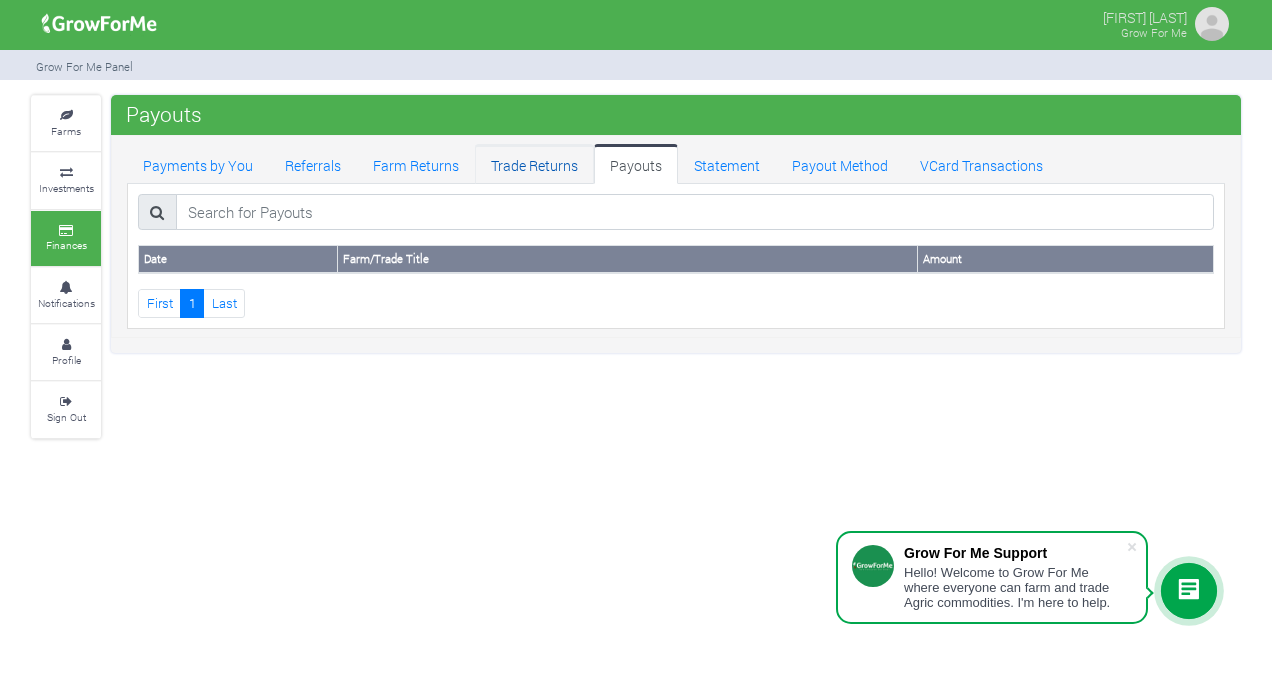 click on "Trade Returns" at bounding box center [534, 164] 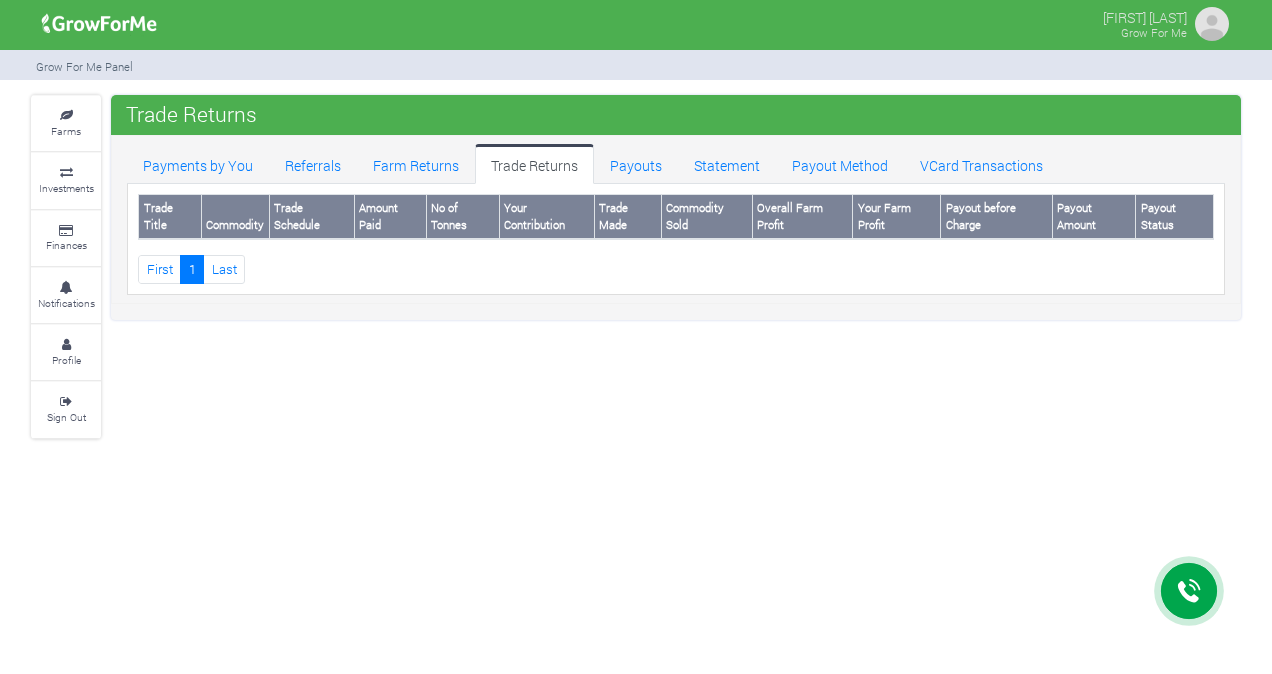 scroll, scrollTop: 0, scrollLeft: 0, axis: both 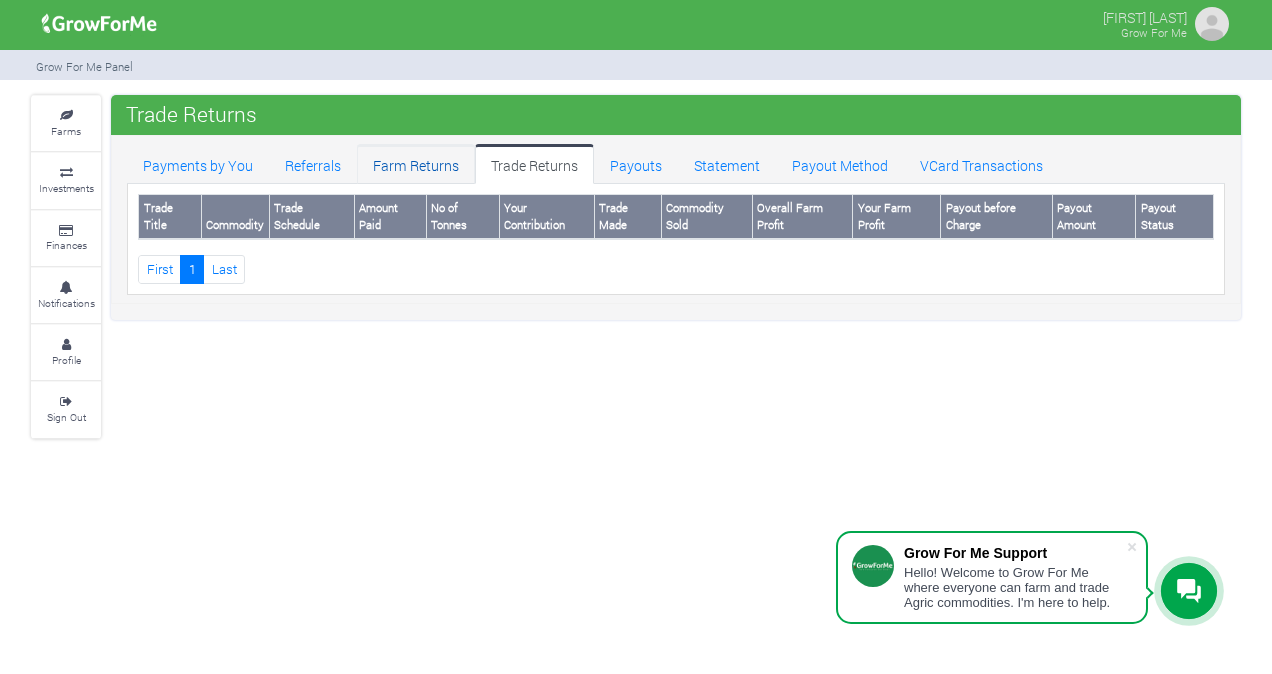 click on "Farm Returns" at bounding box center (416, 164) 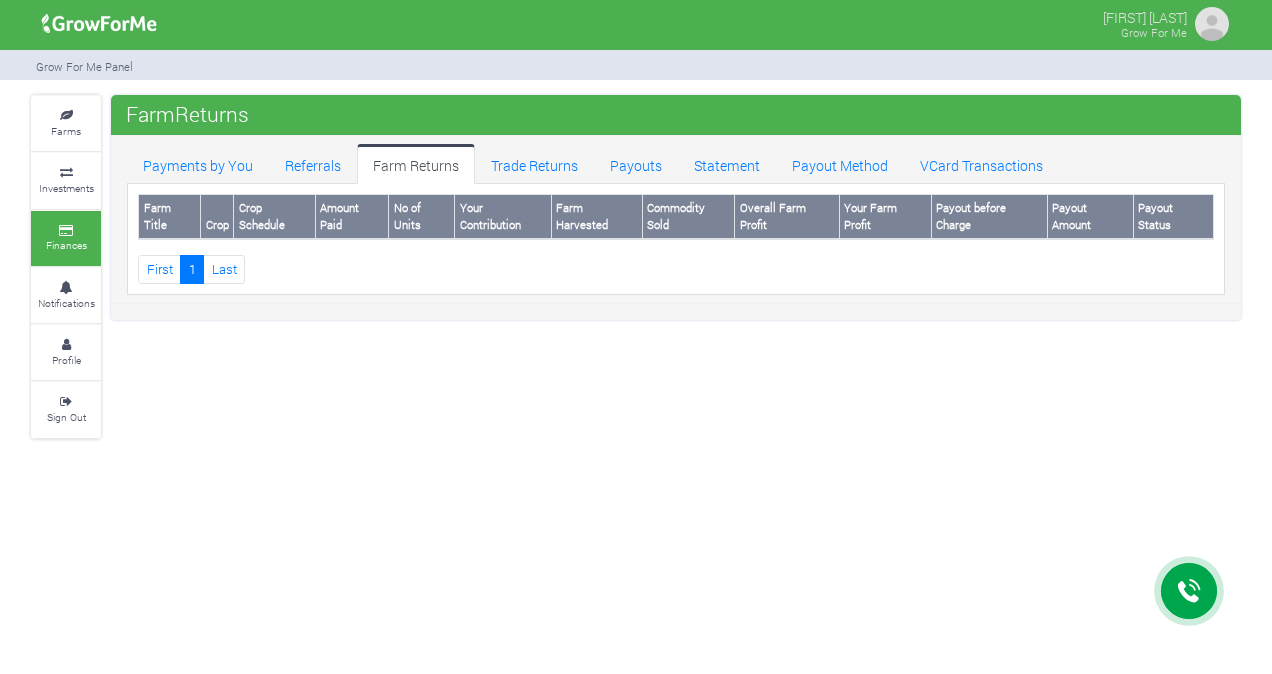 scroll, scrollTop: 0, scrollLeft: 0, axis: both 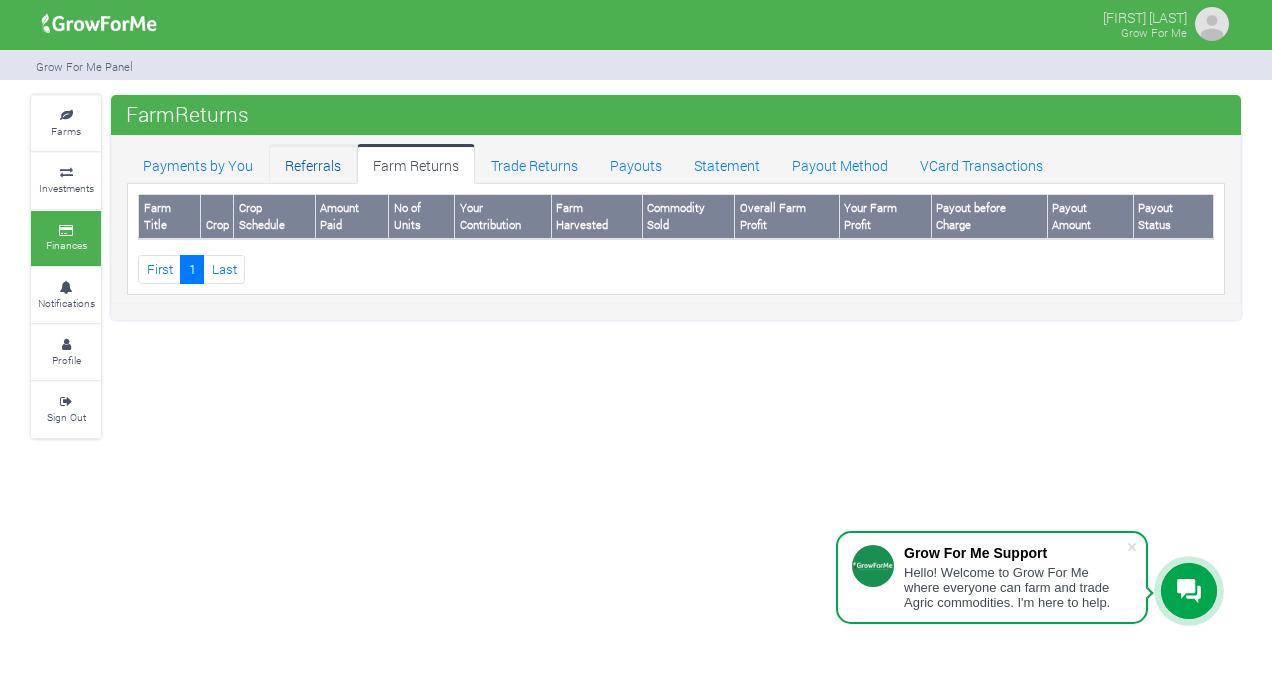 click on "Referrals" at bounding box center (313, 164) 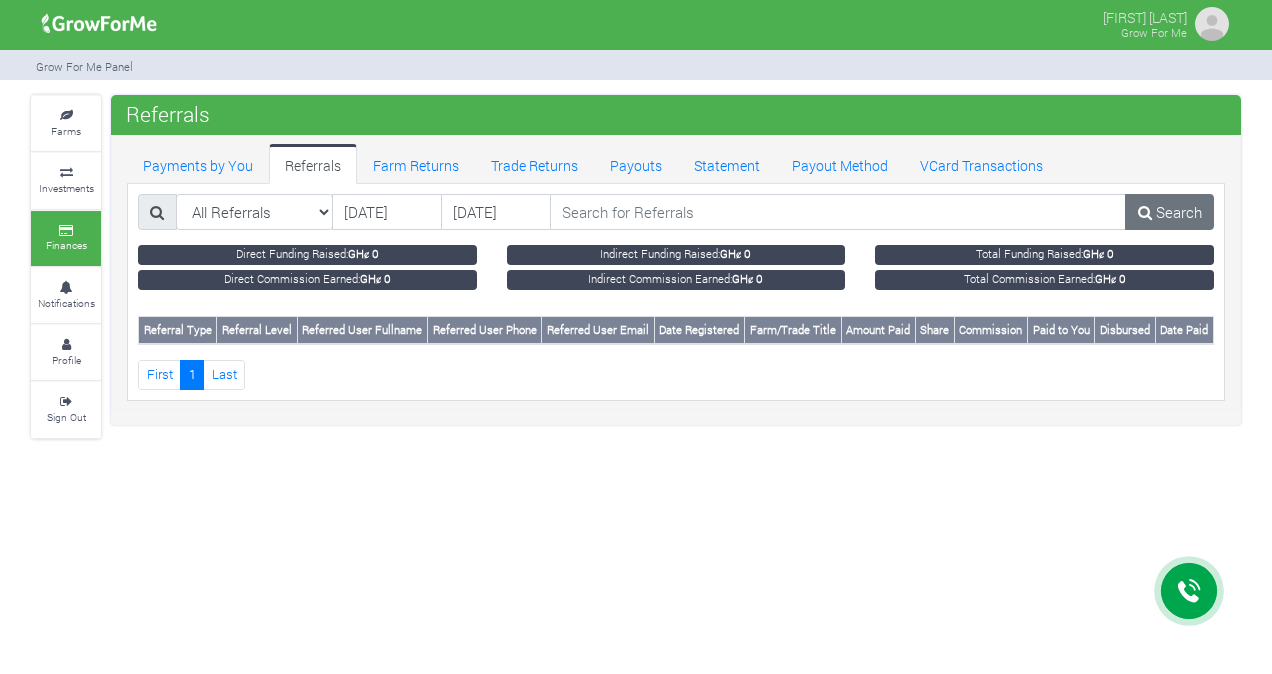 scroll, scrollTop: 0, scrollLeft: 0, axis: both 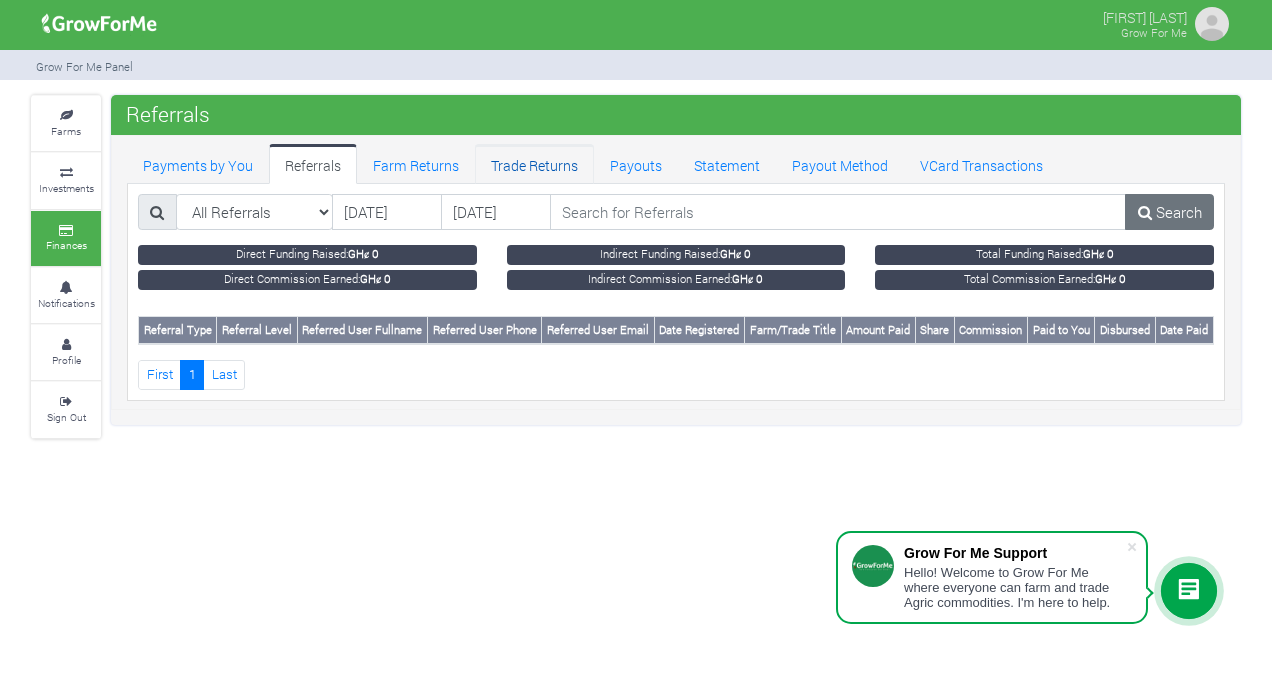 click on "Trade Returns" at bounding box center (534, 164) 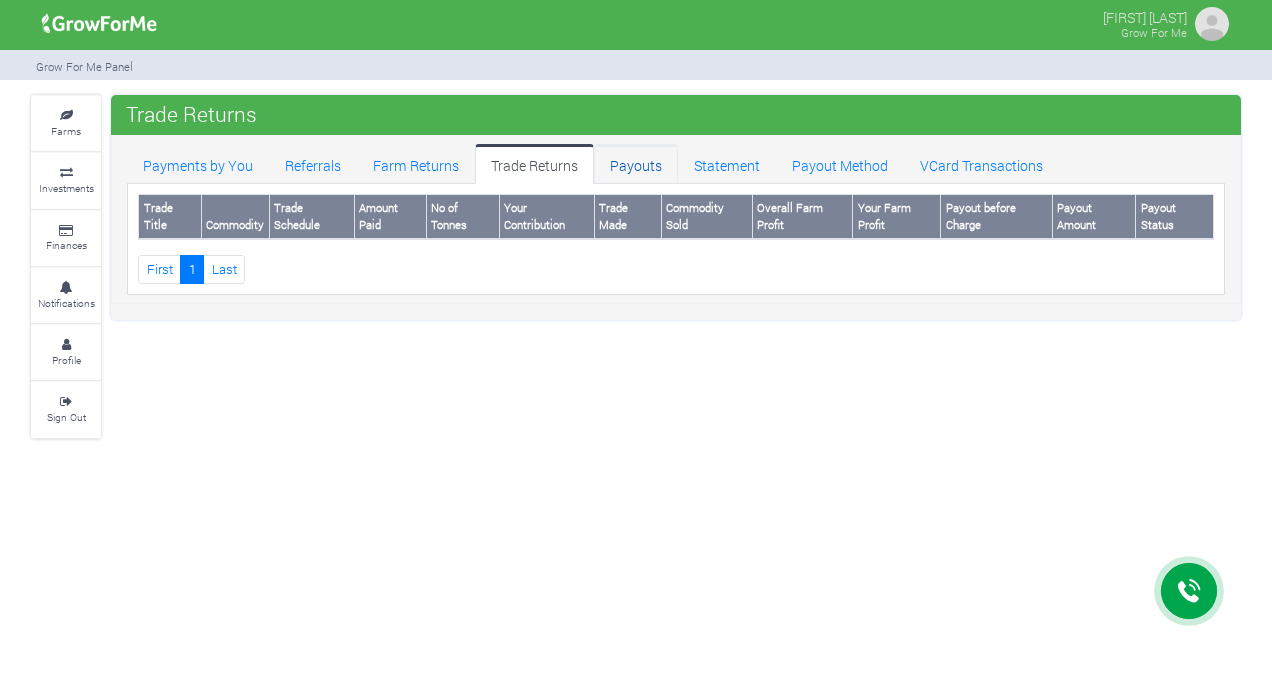 scroll, scrollTop: 0, scrollLeft: 0, axis: both 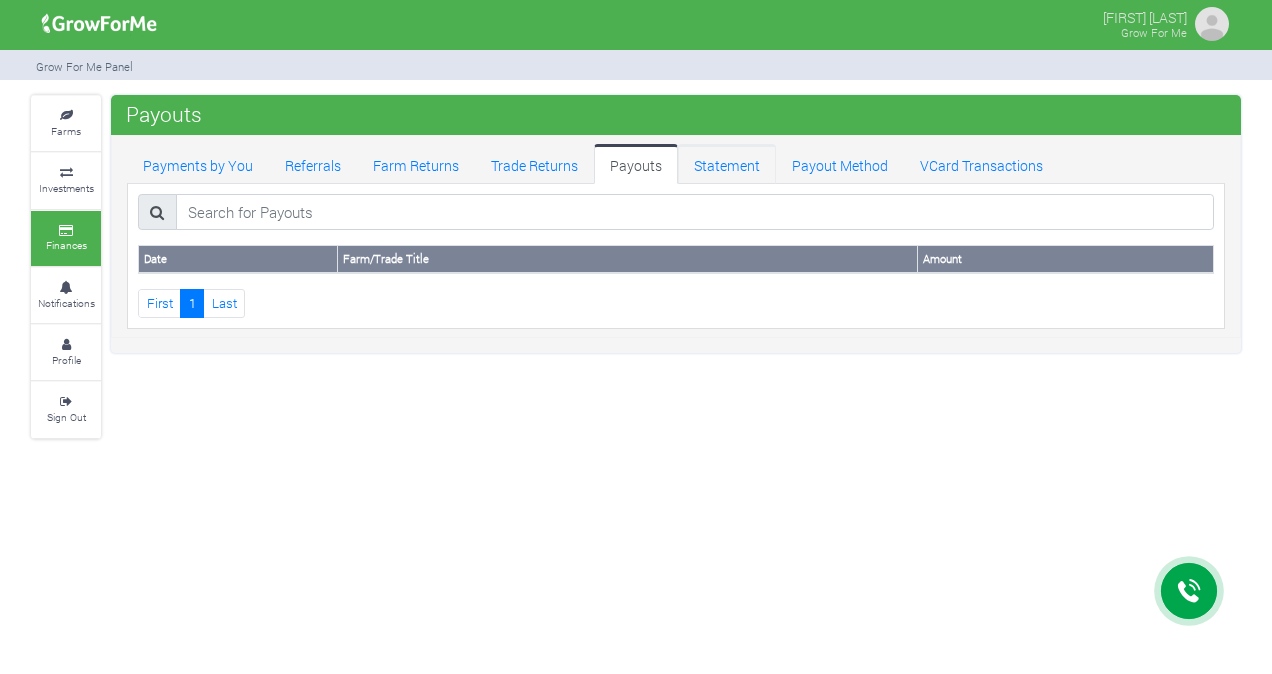 click on "Statement" at bounding box center (727, 164) 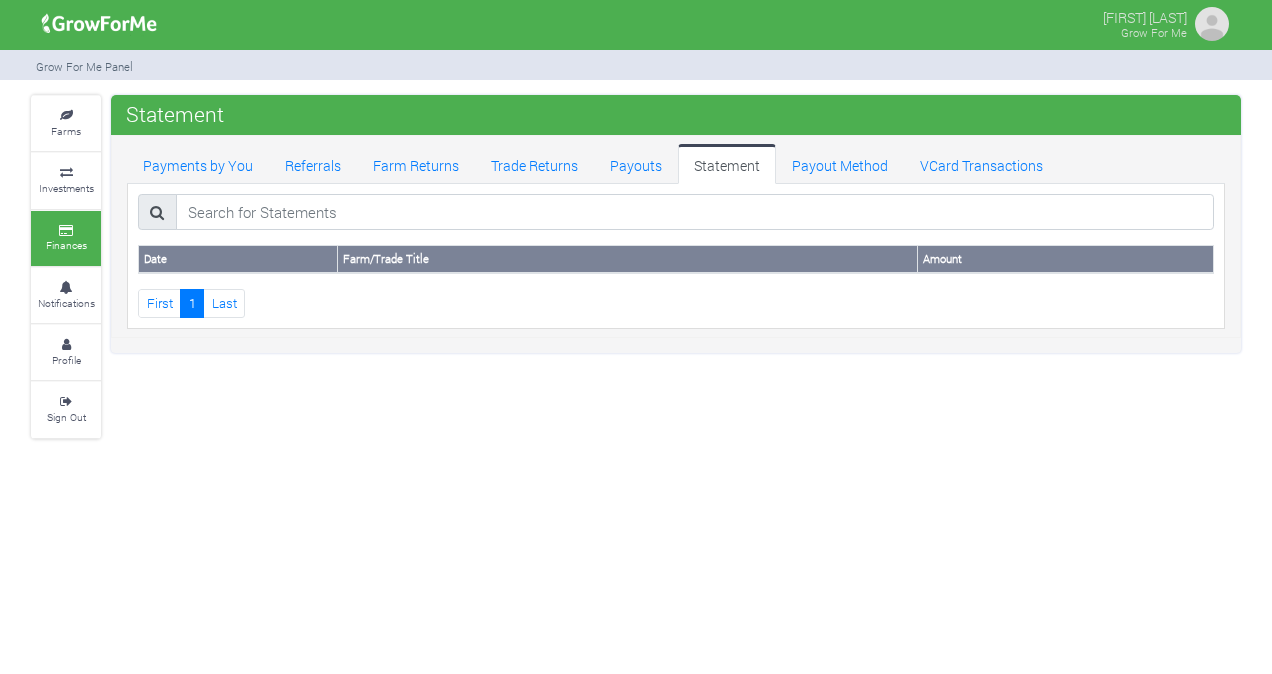 scroll, scrollTop: 0, scrollLeft: 0, axis: both 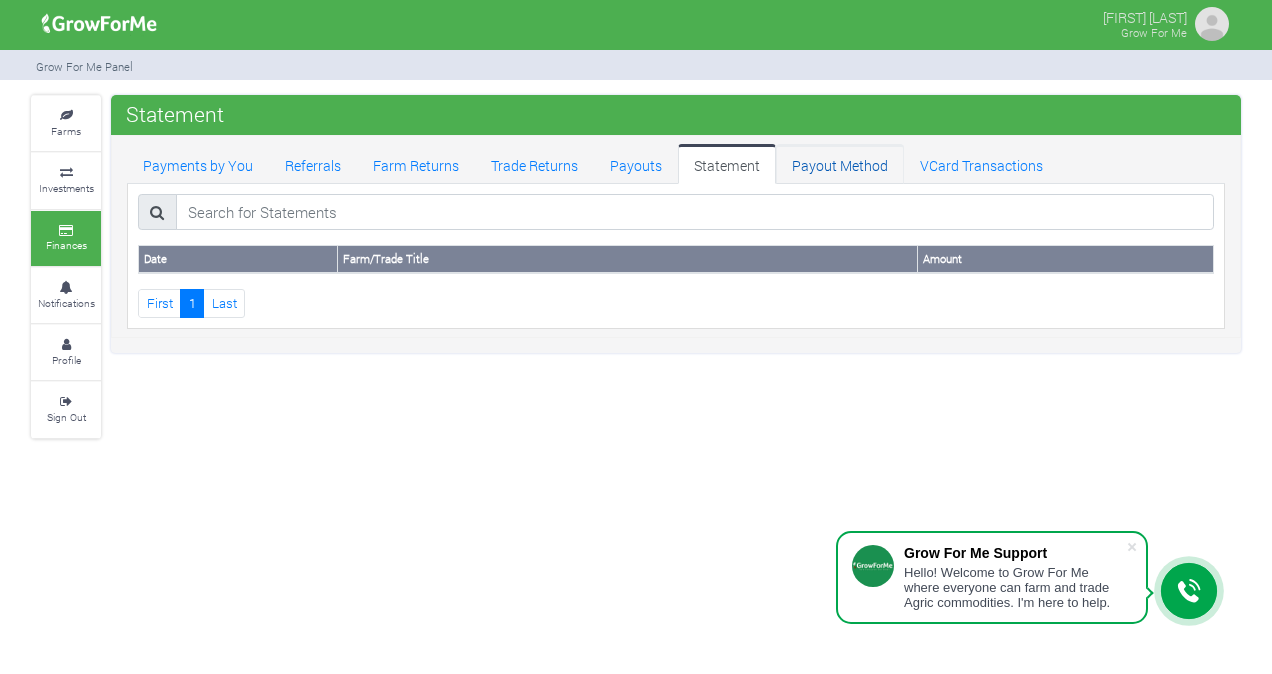 click on "Payout Method" at bounding box center (840, 164) 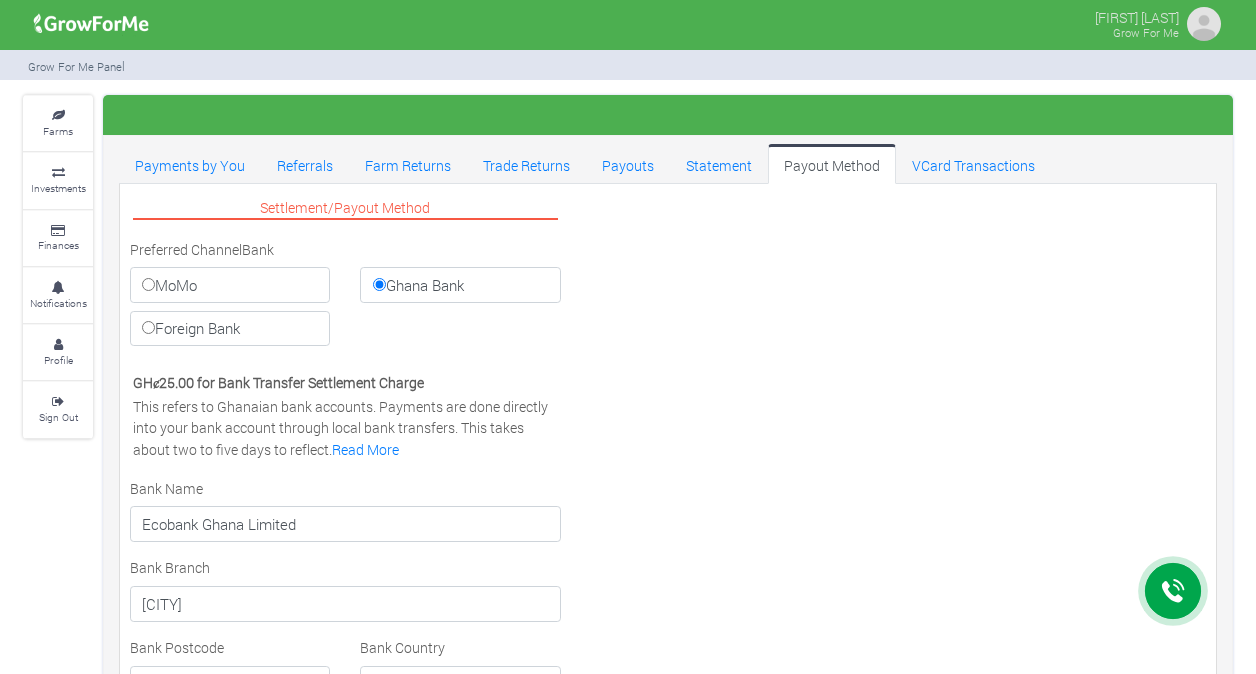 select on "GHS" 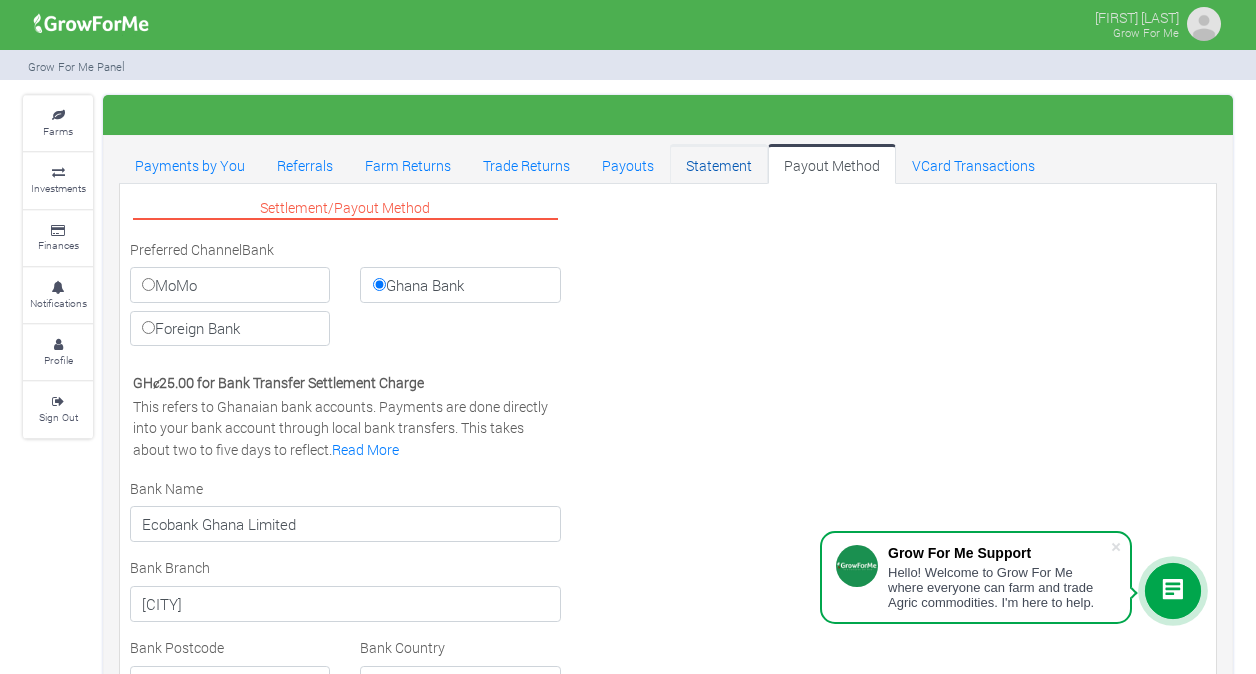 click on "Statement" at bounding box center (719, 164) 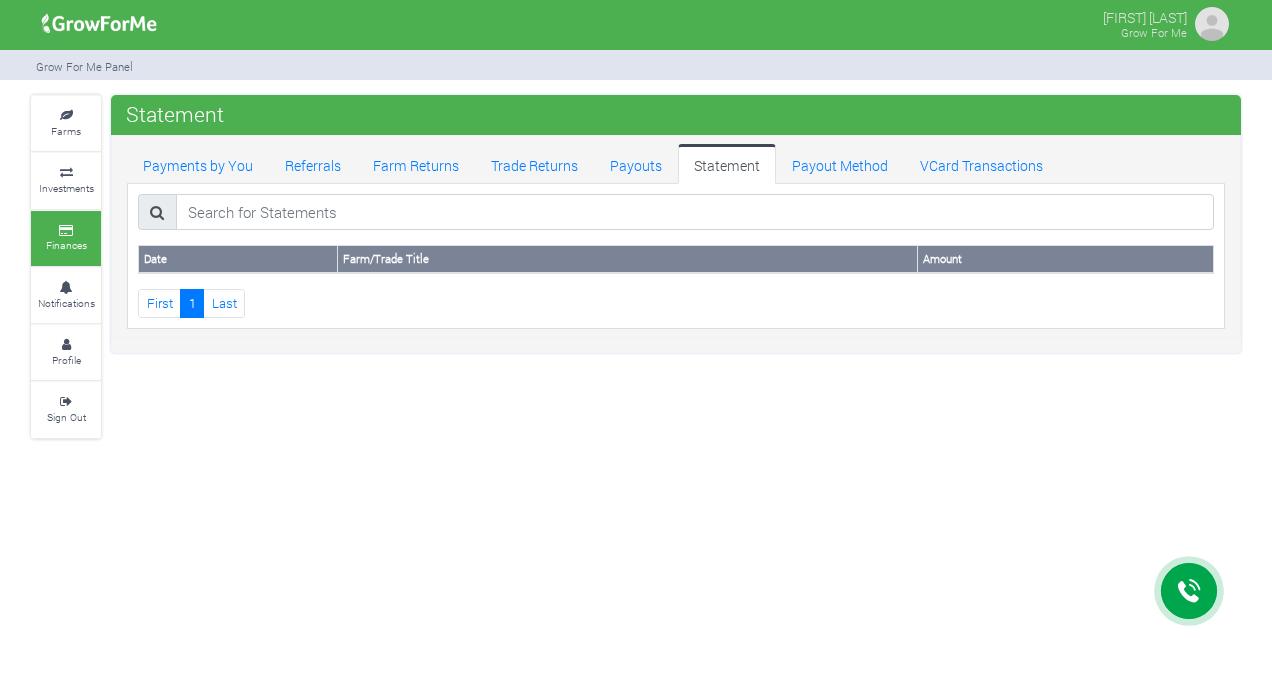 scroll, scrollTop: 0, scrollLeft: 0, axis: both 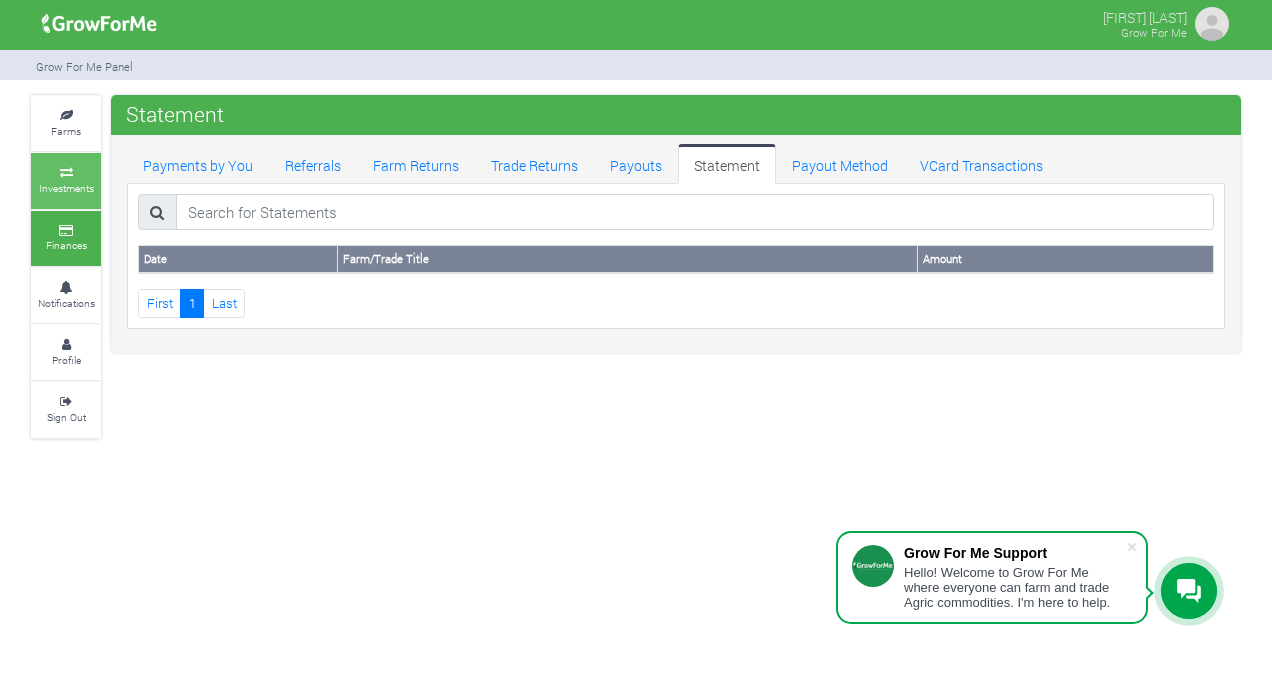 click on "Investments" at bounding box center [66, 188] 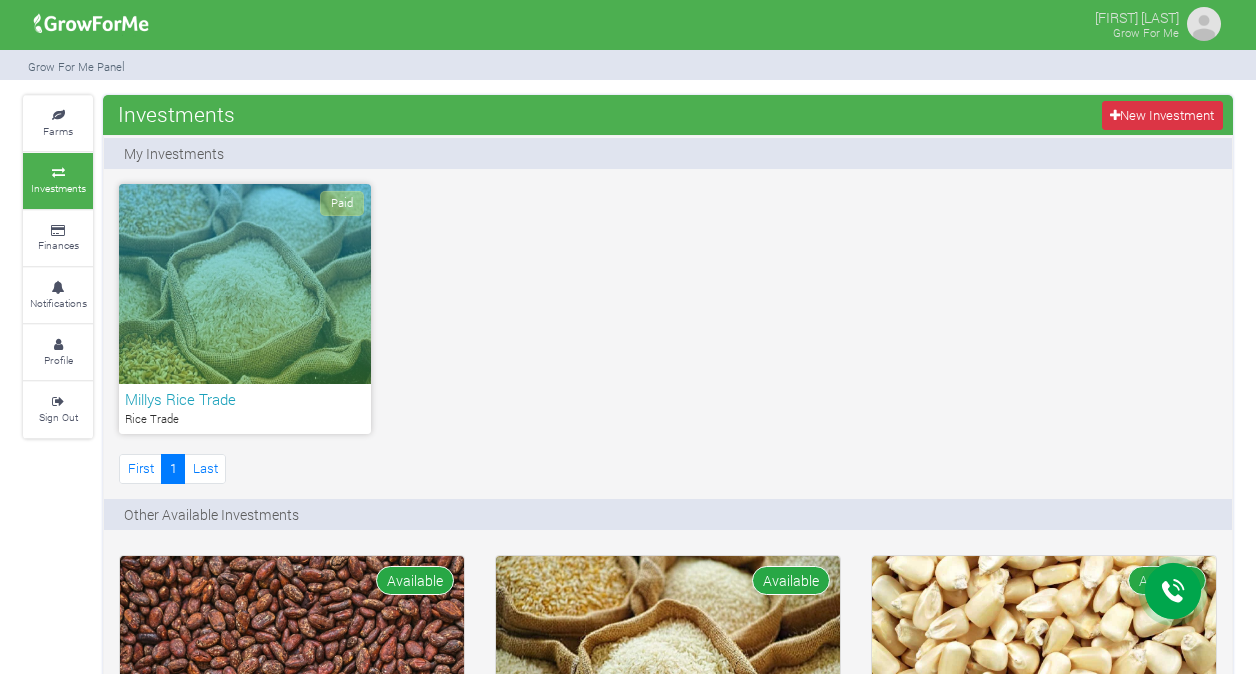 scroll, scrollTop: 0, scrollLeft: 0, axis: both 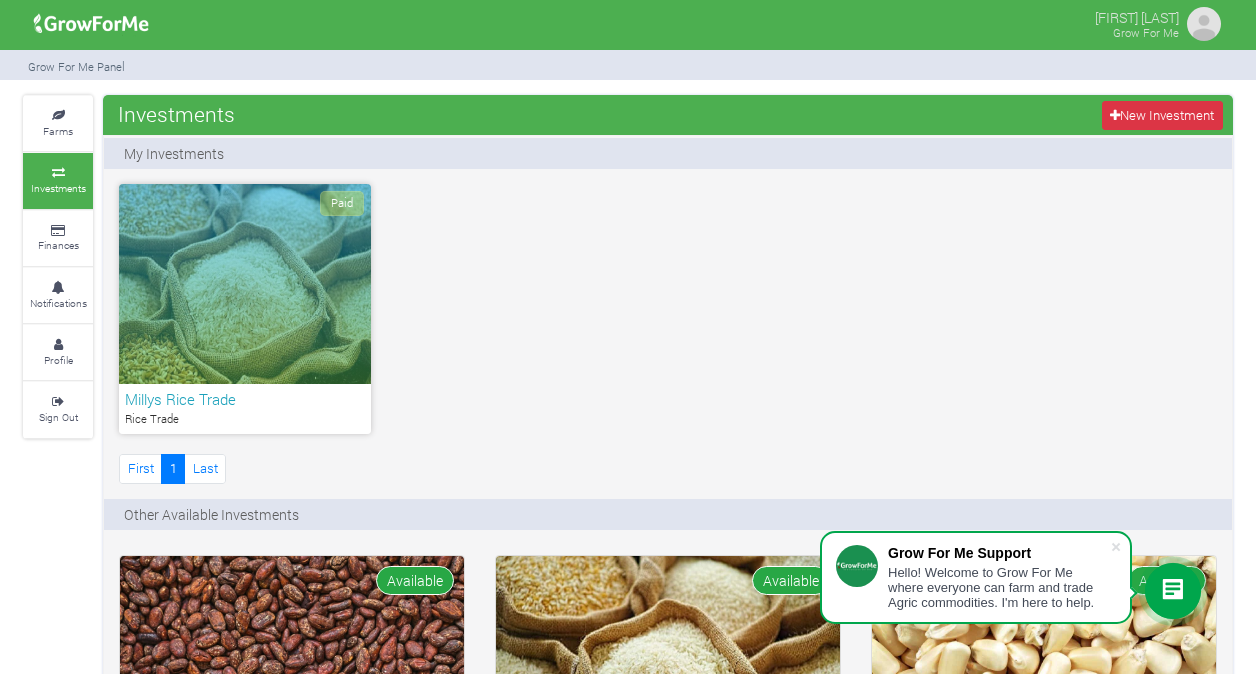 click on "Investments" at bounding box center [58, 188] 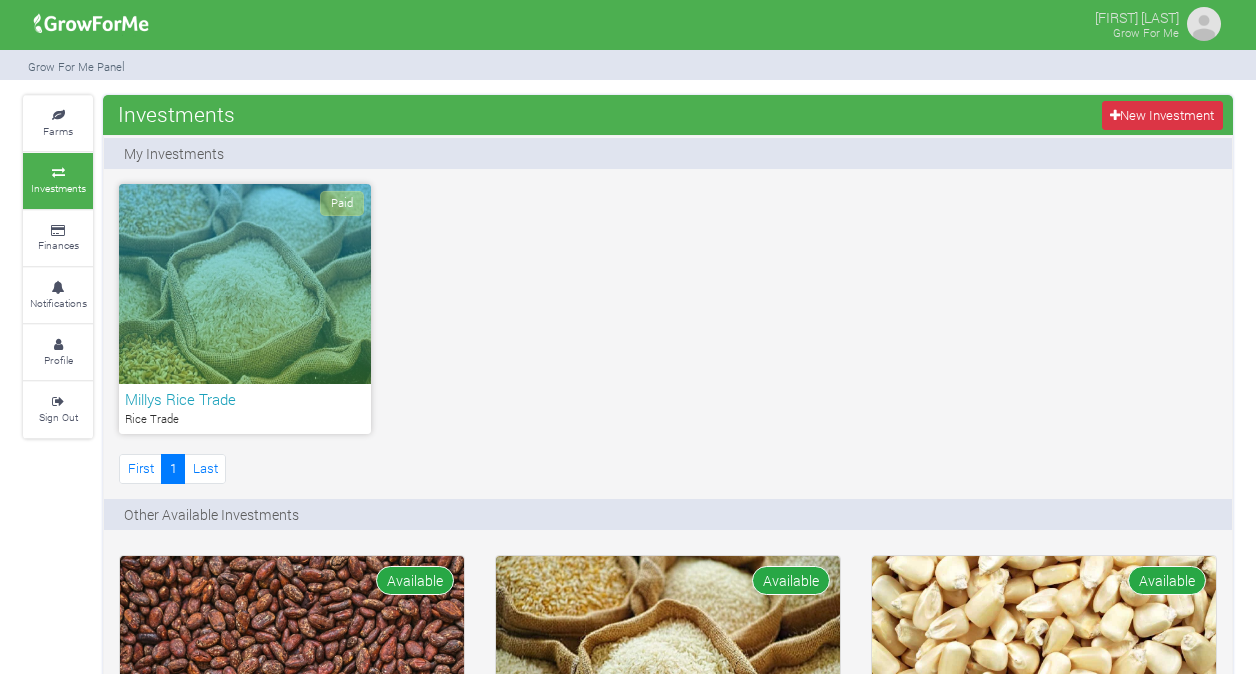 scroll, scrollTop: 0, scrollLeft: 0, axis: both 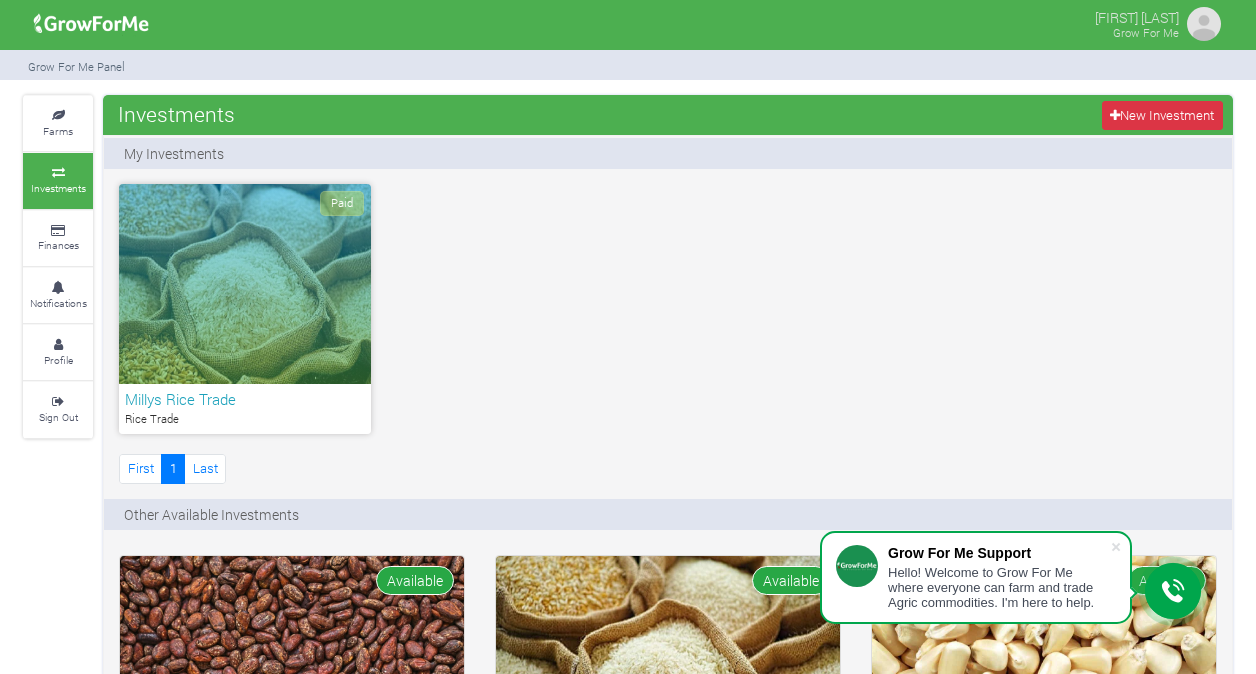 click on "Paid" at bounding box center (245, 284) 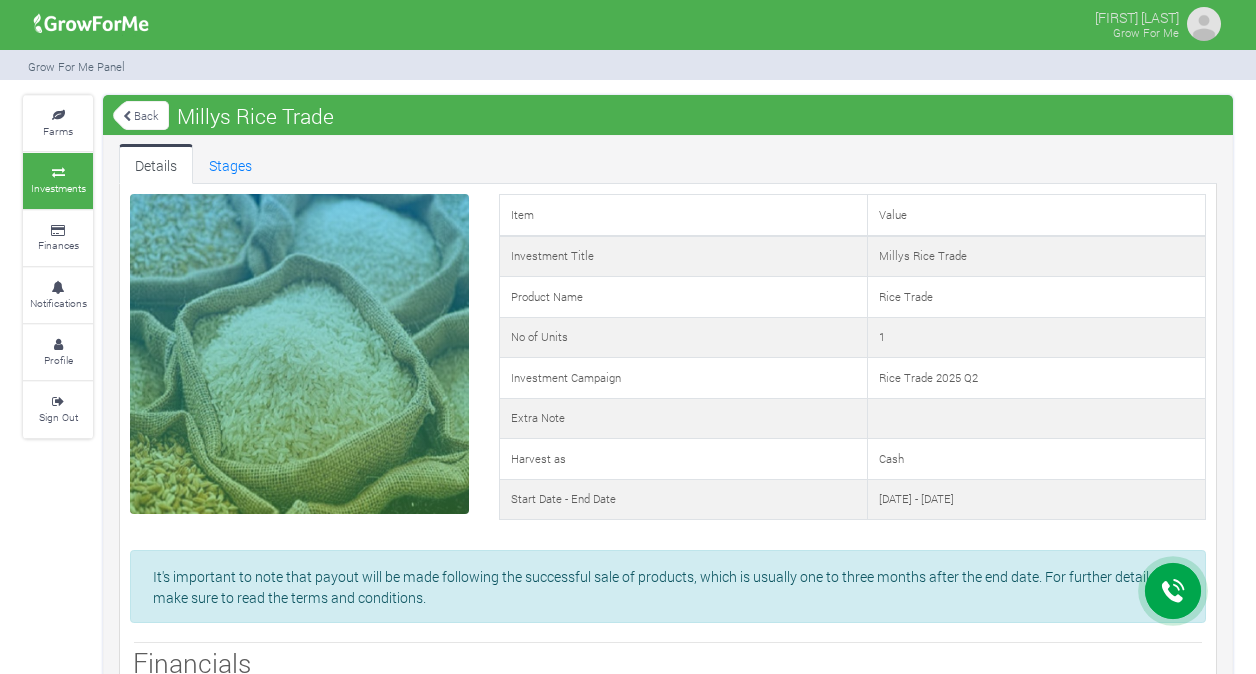 scroll, scrollTop: 0, scrollLeft: 0, axis: both 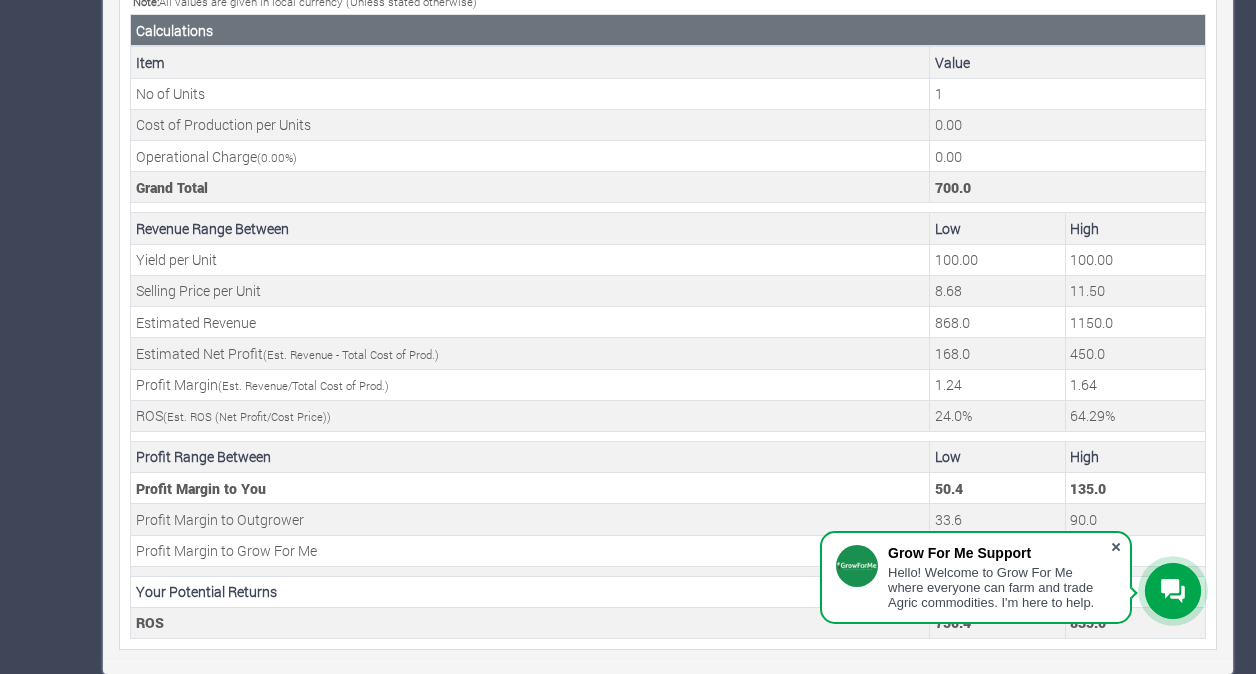 click at bounding box center (1116, 547) 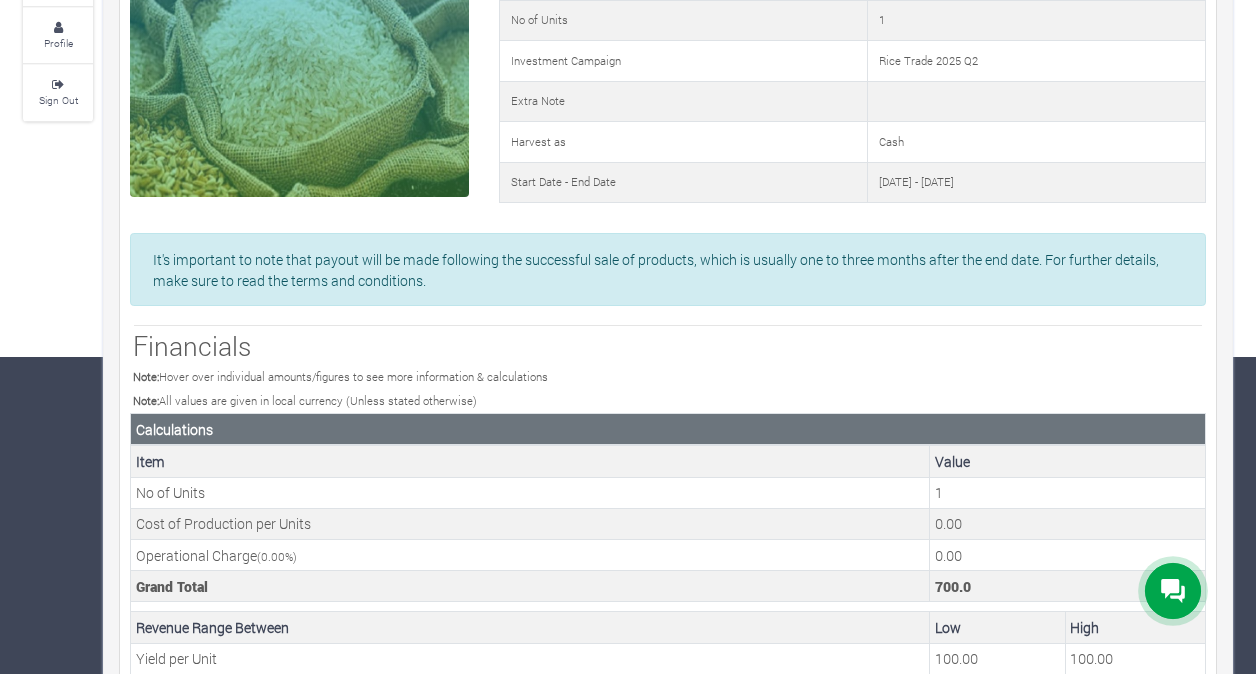 scroll, scrollTop: 0, scrollLeft: 0, axis: both 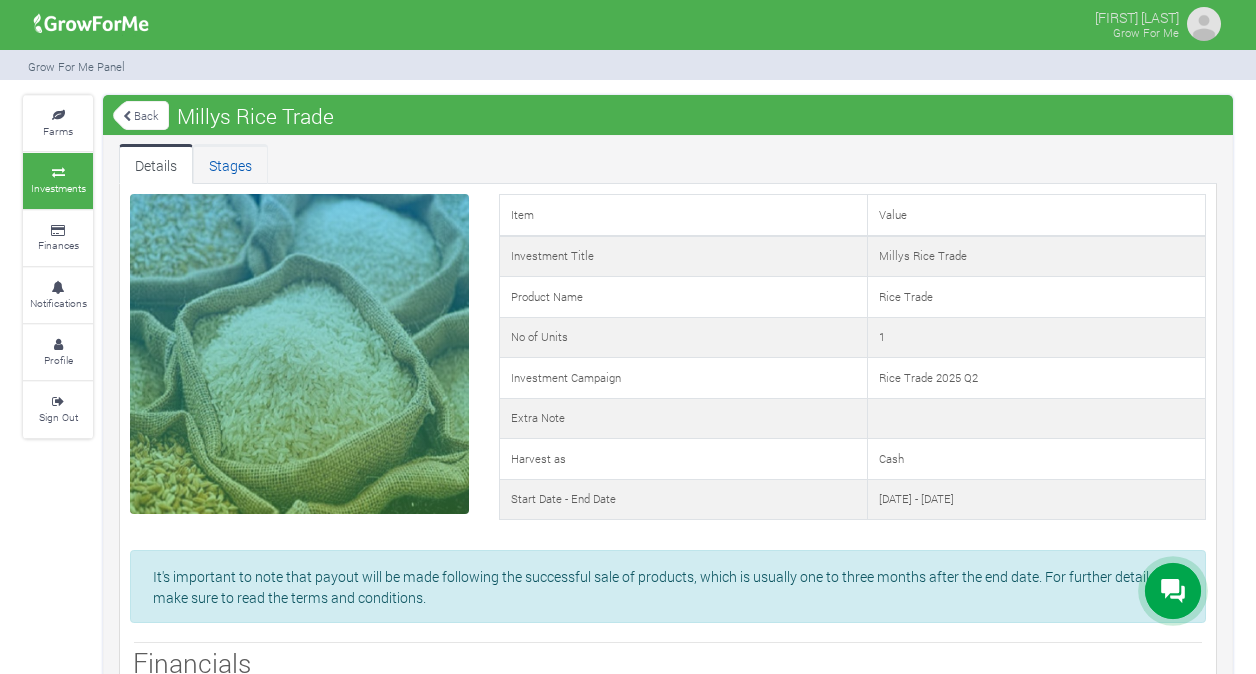 click on "Stages" at bounding box center (230, 164) 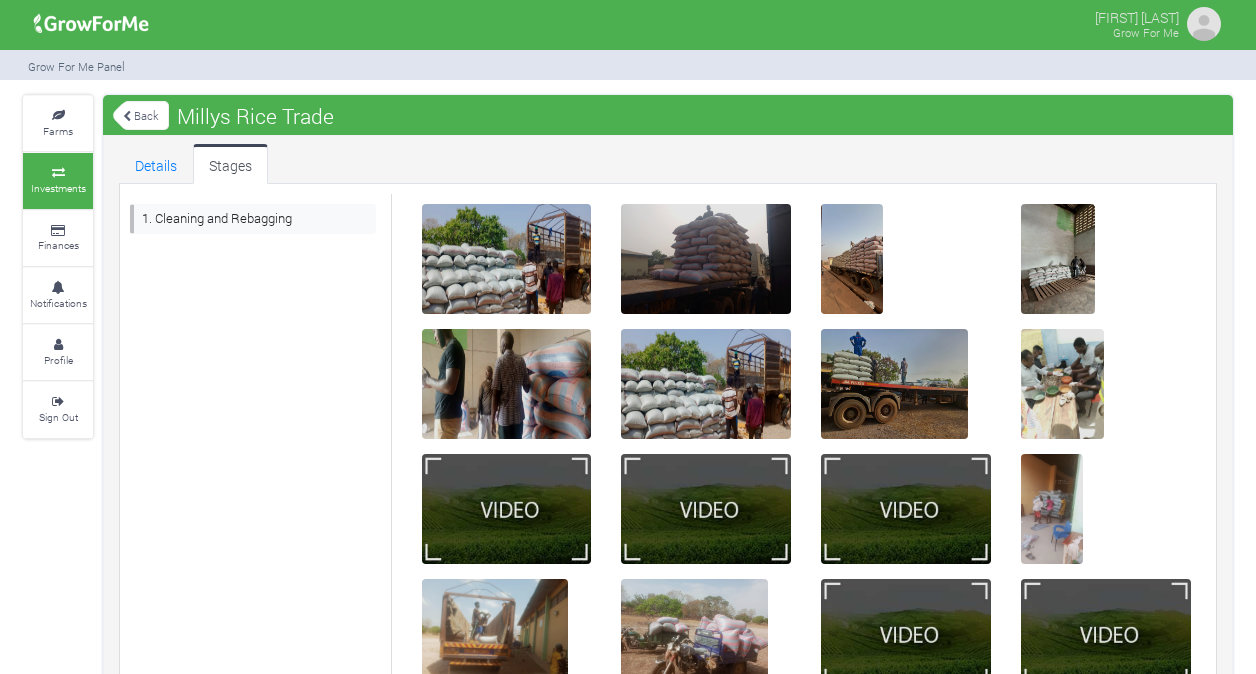 scroll, scrollTop: 0, scrollLeft: 0, axis: both 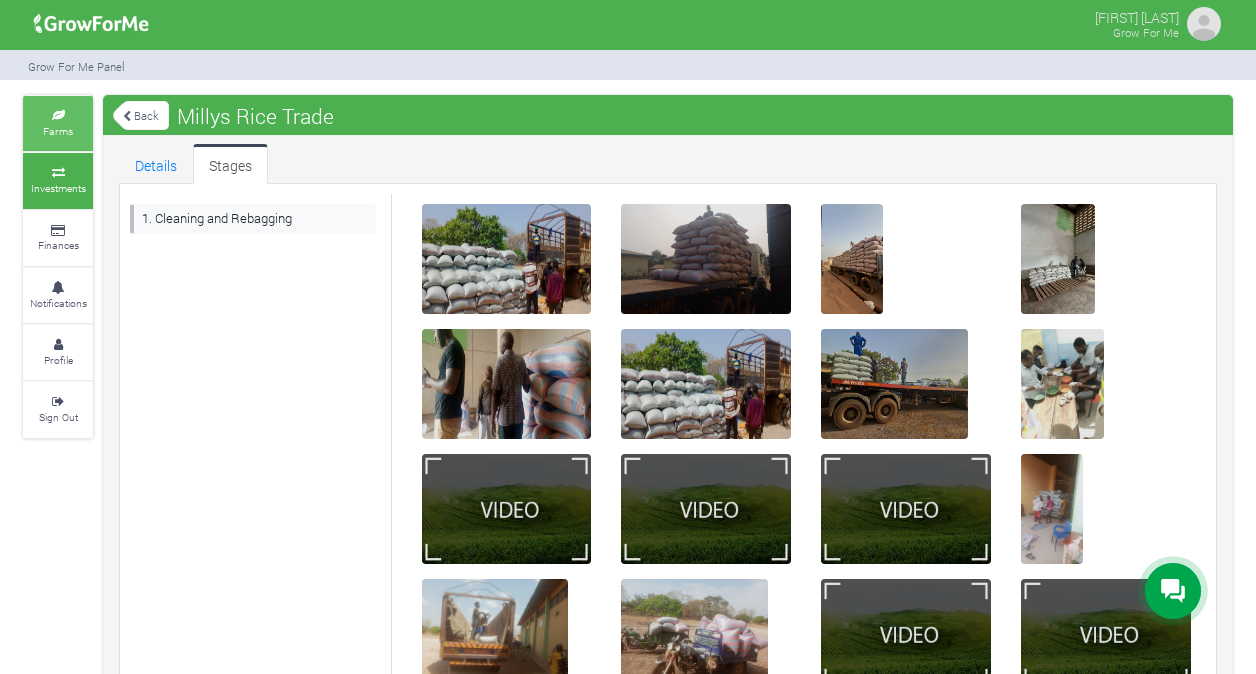 click at bounding box center [58, 116] 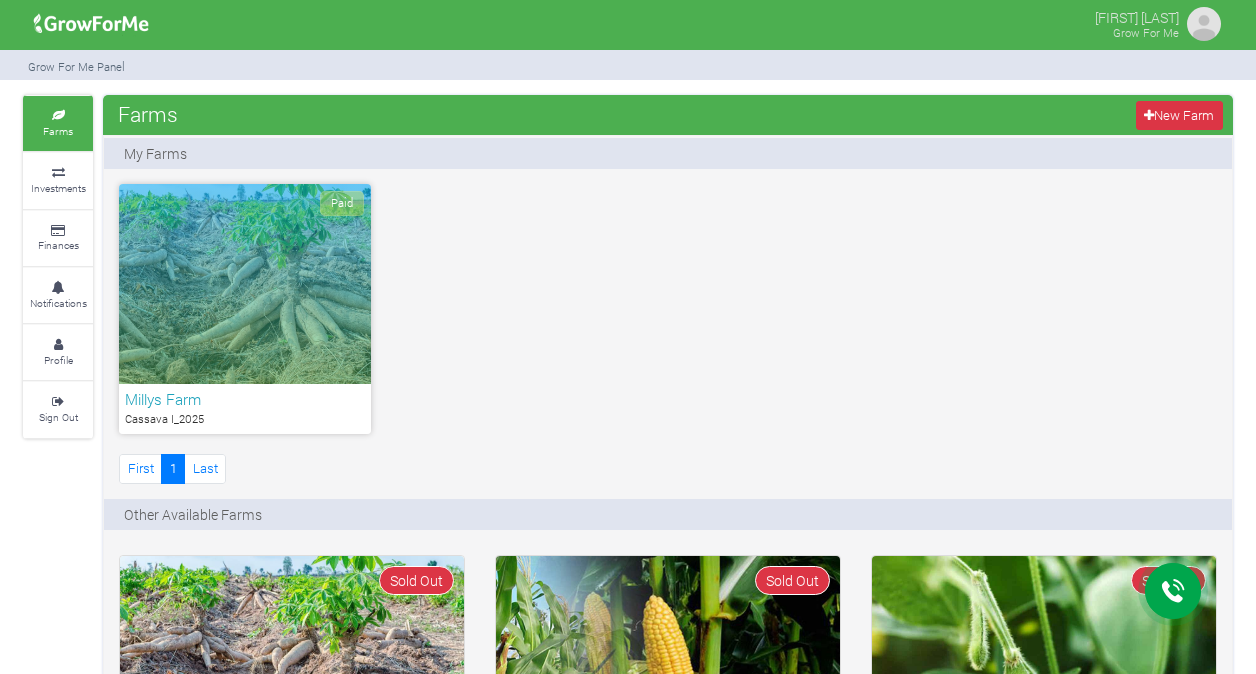 scroll, scrollTop: 0, scrollLeft: 0, axis: both 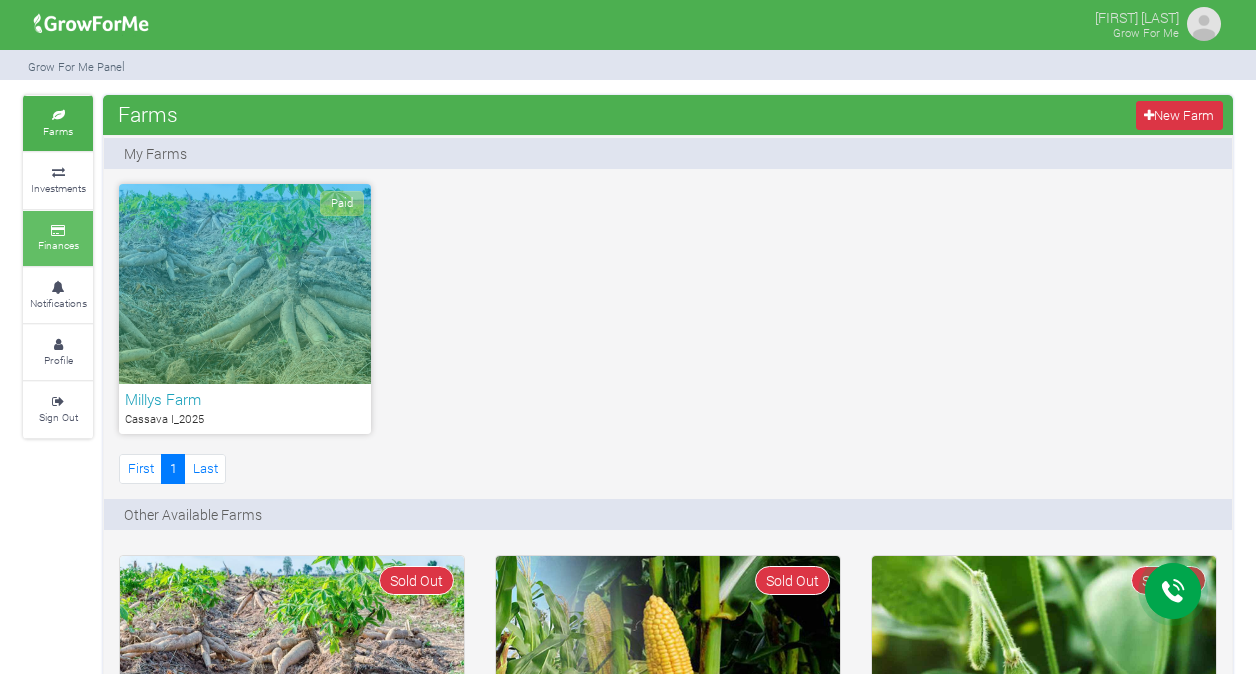 click on "Finances" at bounding box center [58, 238] 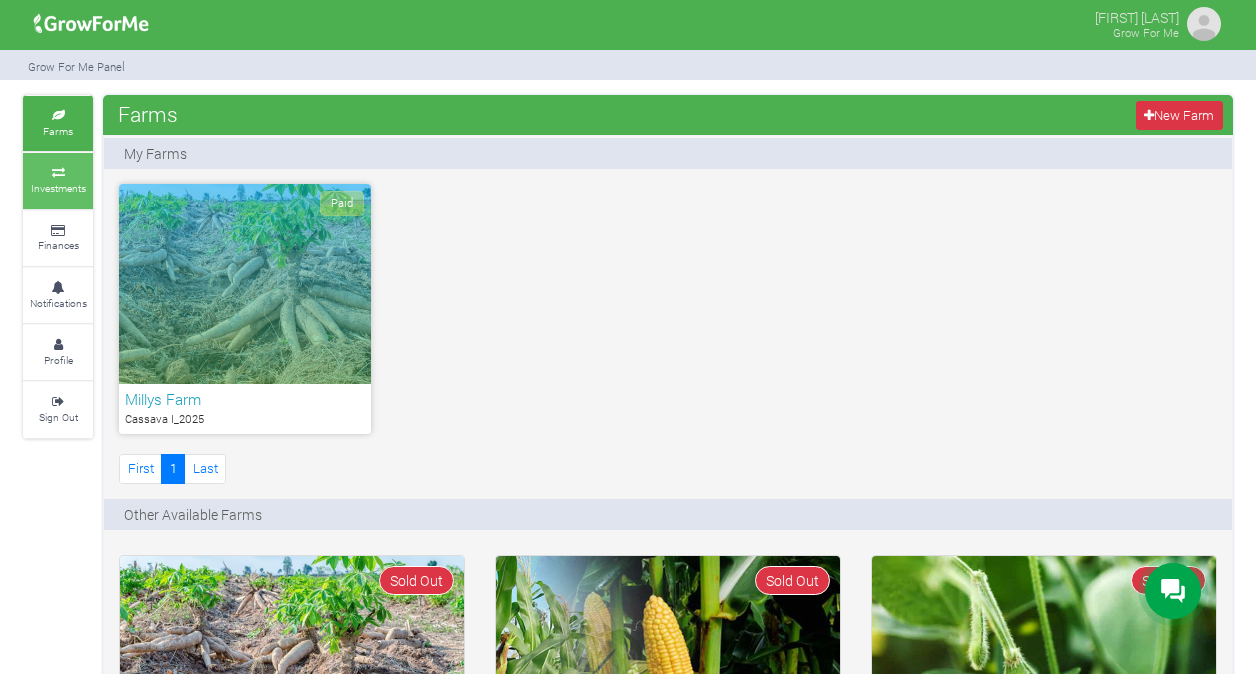click on "Investments" at bounding box center [58, 188] 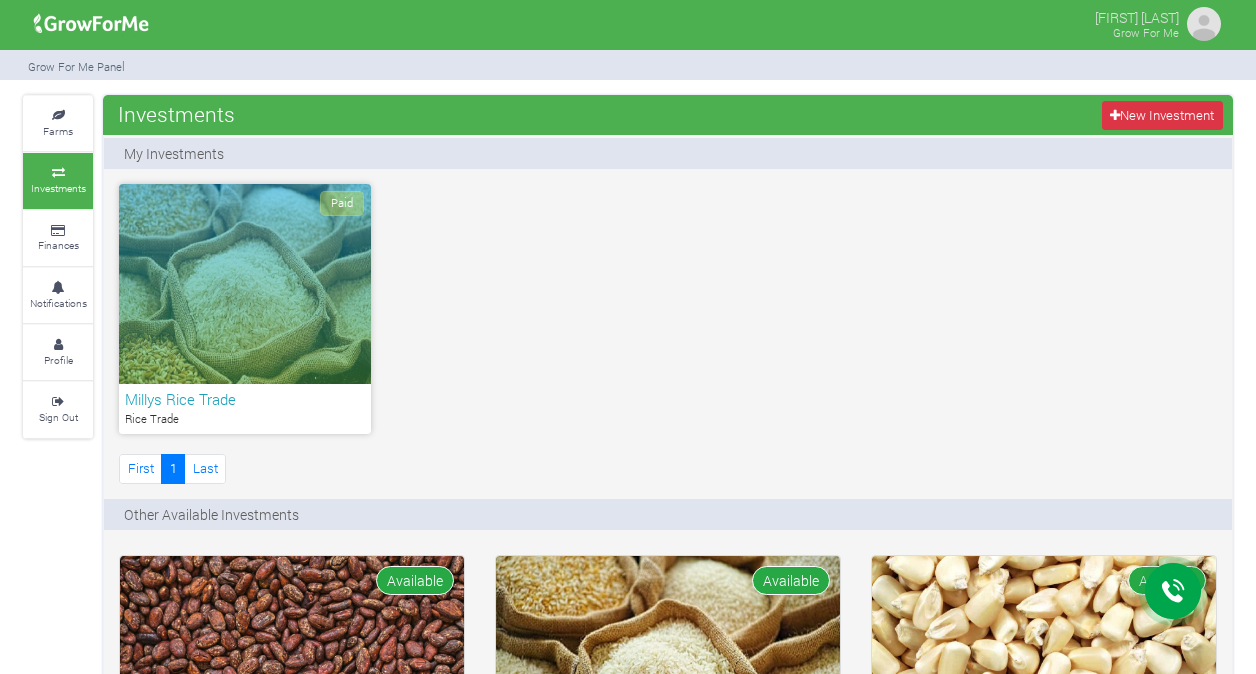 scroll, scrollTop: 0, scrollLeft: 0, axis: both 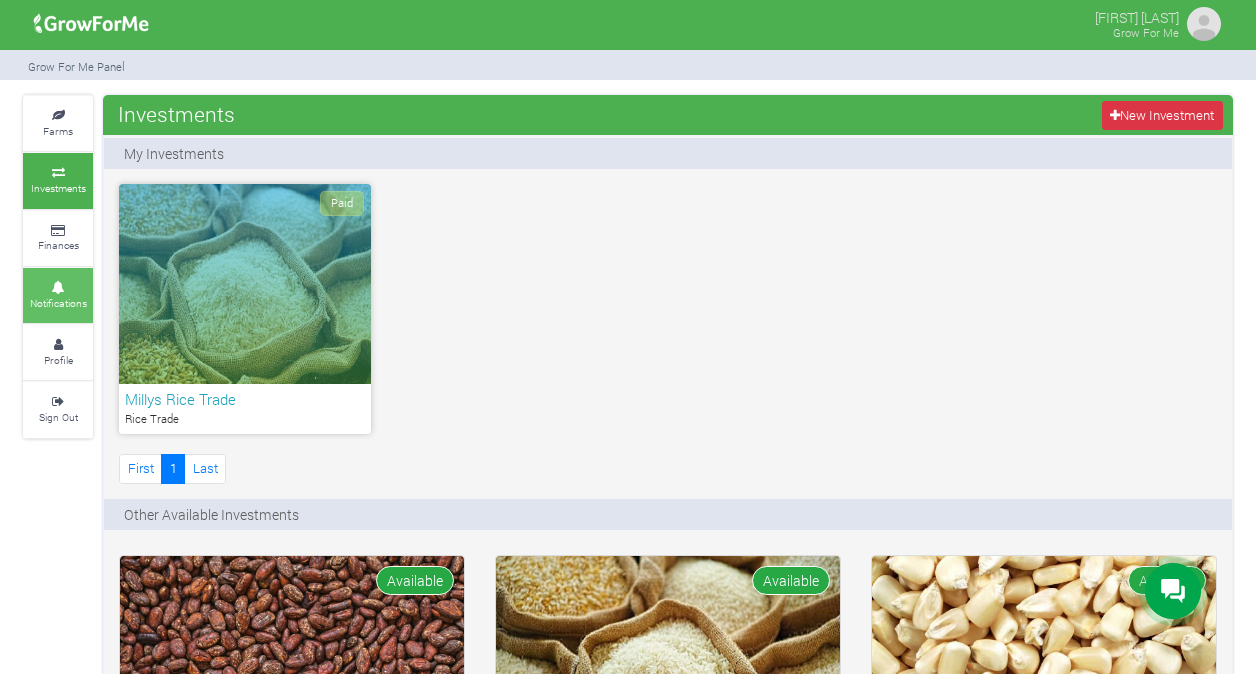 click on "Notifications" at bounding box center (58, 295) 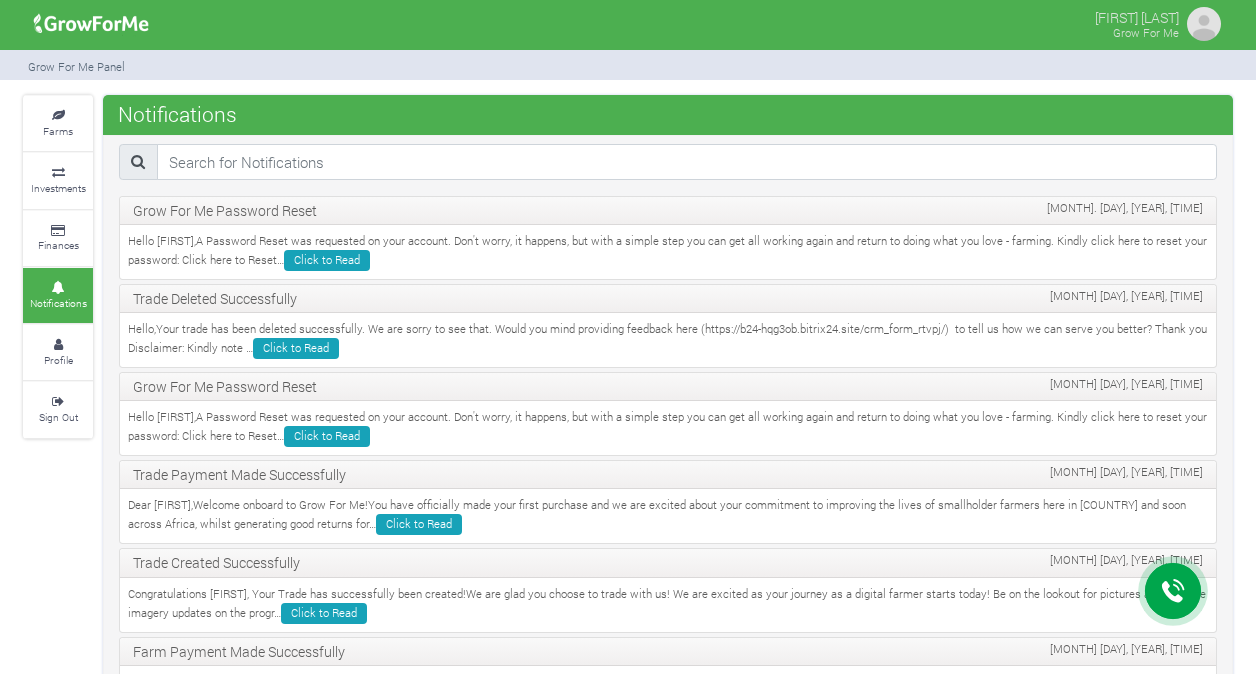scroll, scrollTop: 0, scrollLeft: 0, axis: both 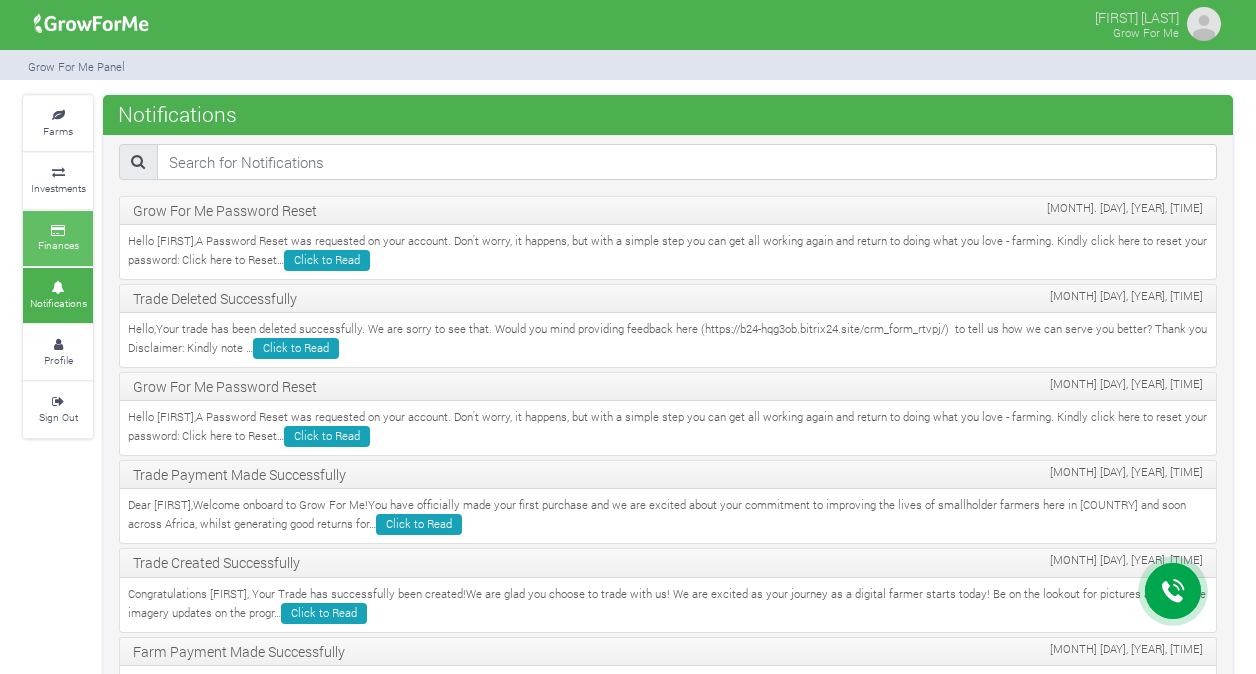 click on "Finances" at bounding box center (58, 238) 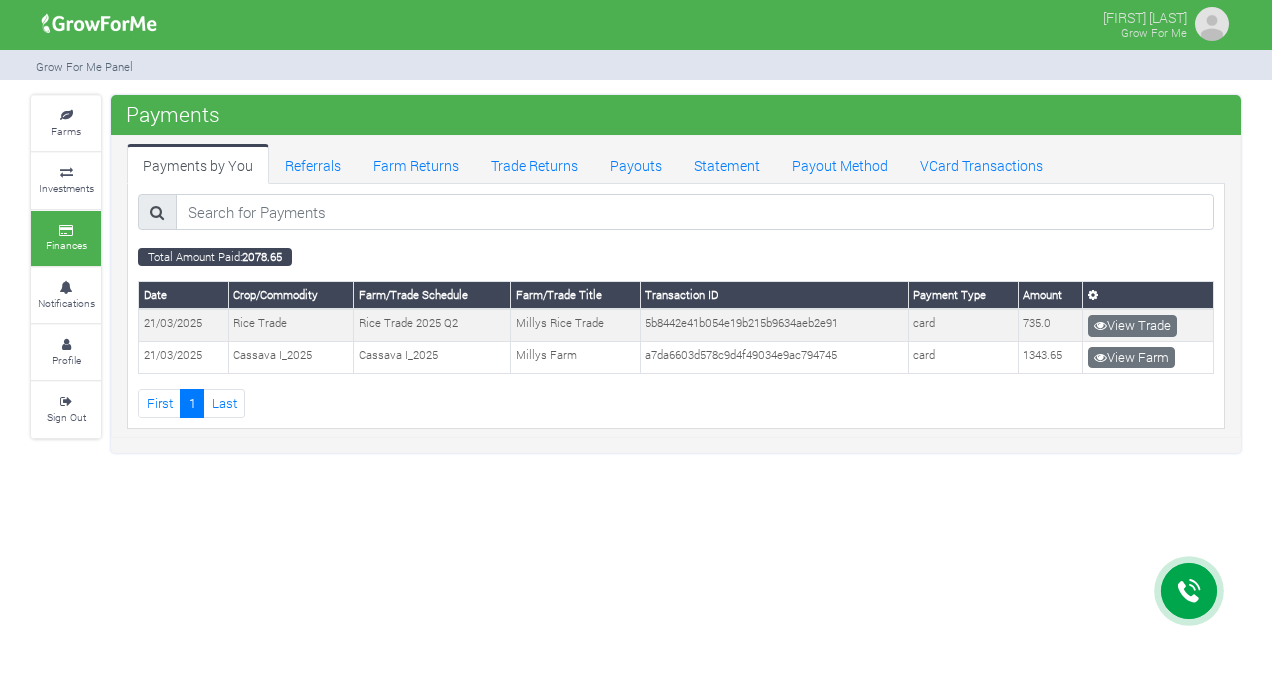 scroll, scrollTop: 0, scrollLeft: 0, axis: both 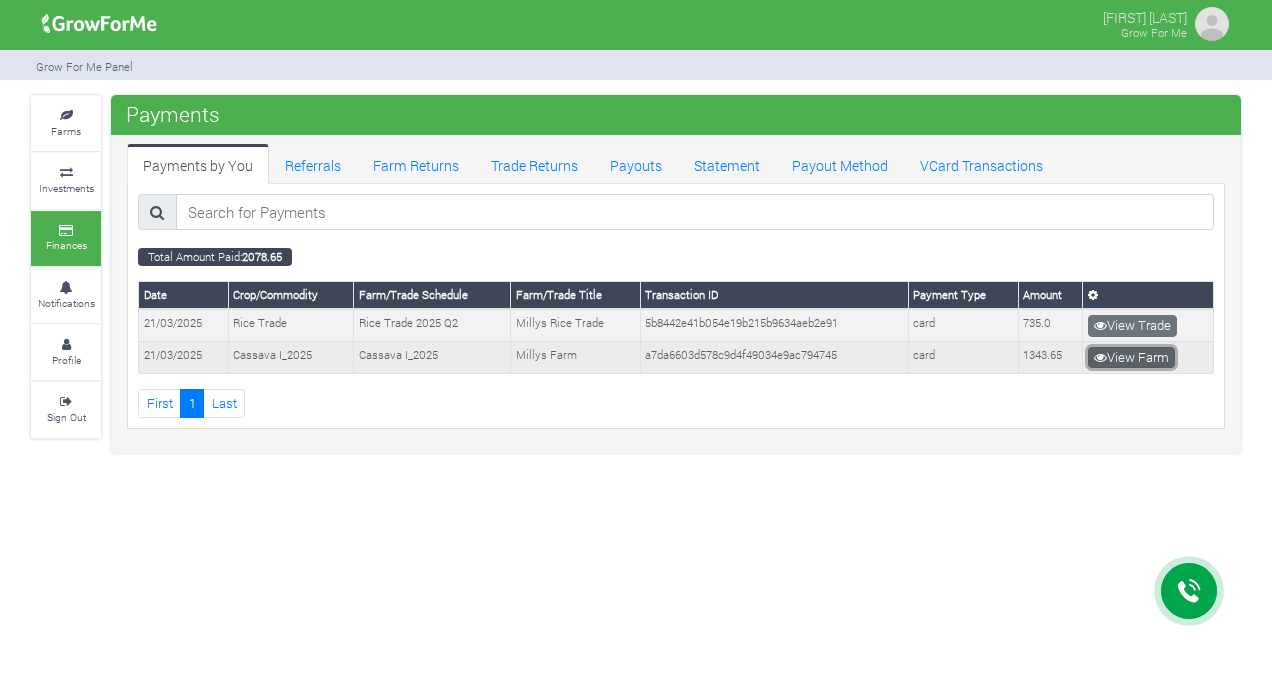 click on "View Farm" at bounding box center [1131, 358] 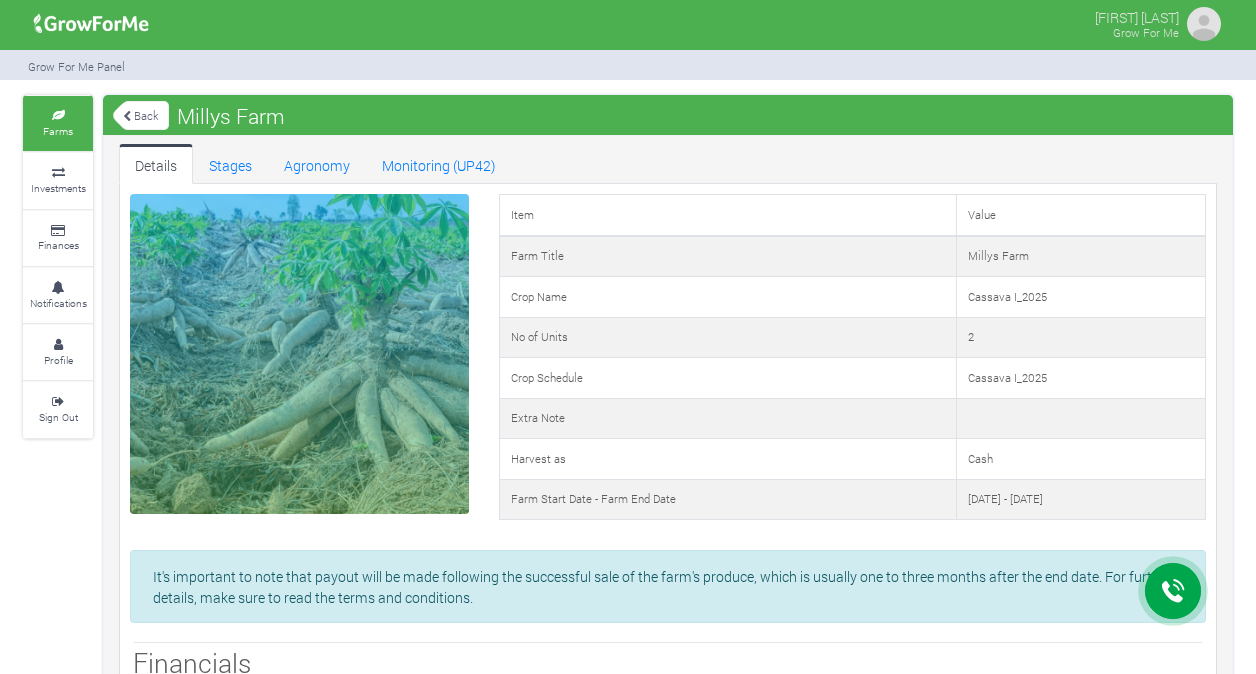 scroll, scrollTop: 0, scrollLeft: 0, axis: both 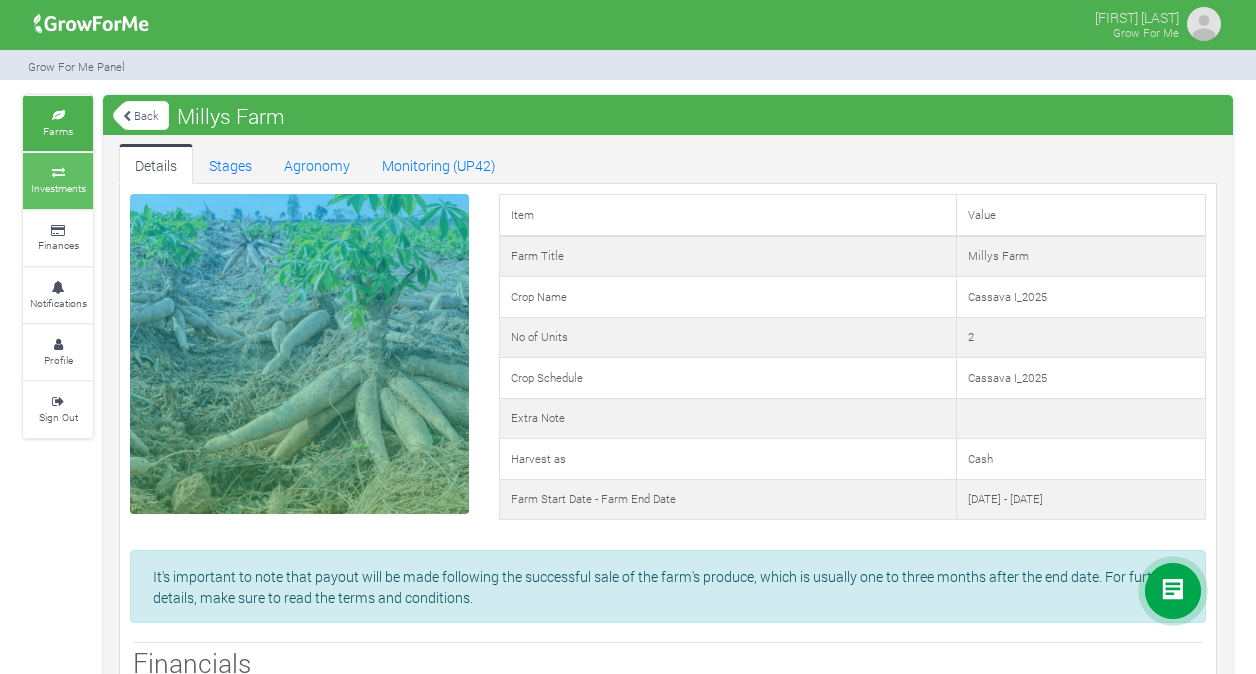 click on "Investments" at bounding box center (58, 188) 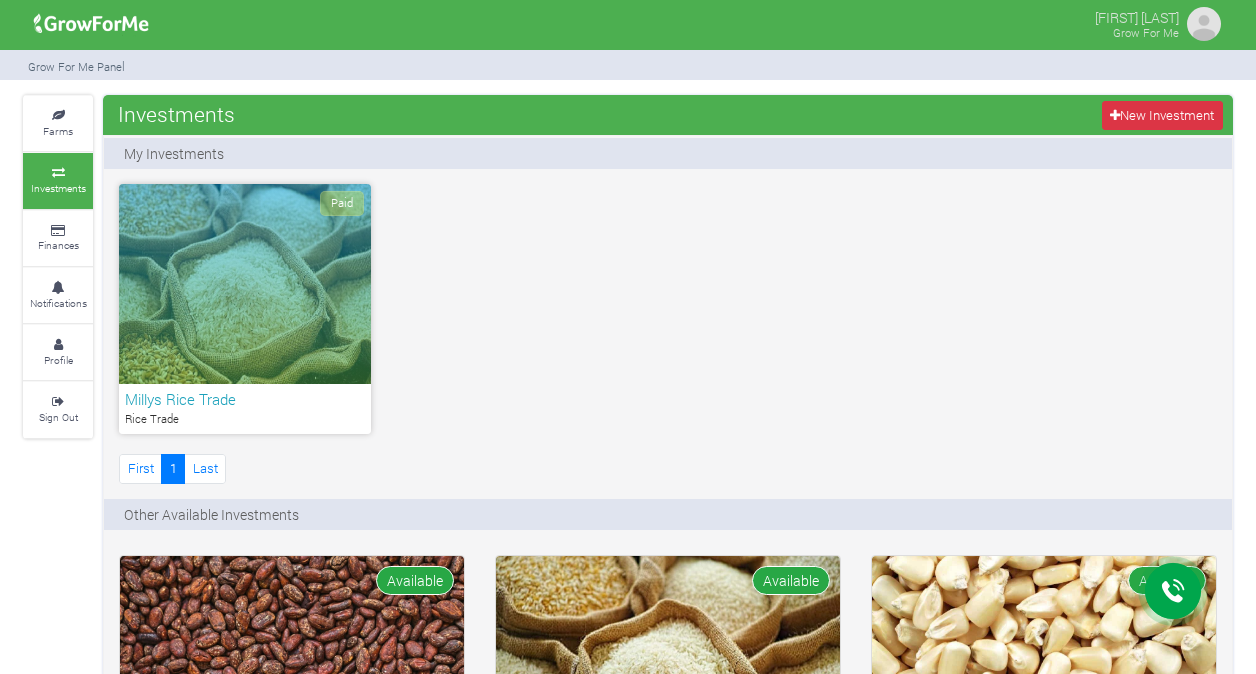 scroll, scrollTop: 0, scrollLeft: 0, axis: both 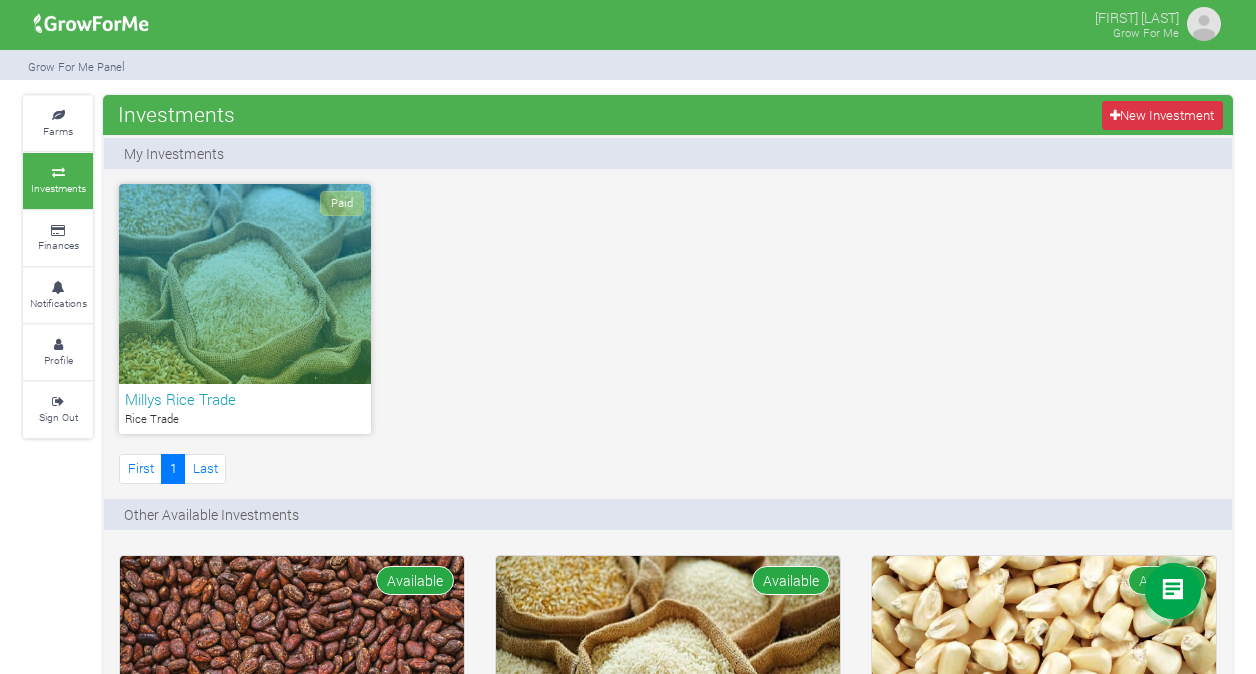click on "Paid
[BRAND]
[BRAND]
[FIRST] [NUMBER] [LAST]" at bounding box center (668, 336) 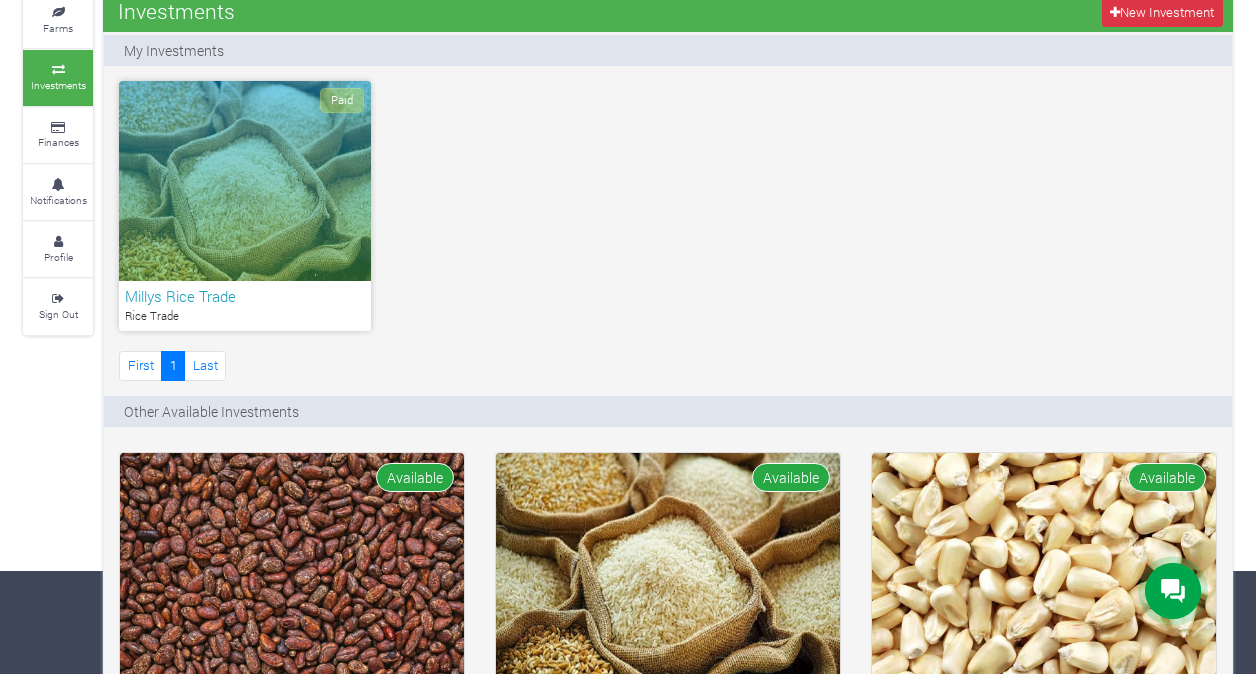 scroll, scrollTop: 100, scrollLeft: 0, axis: vertical 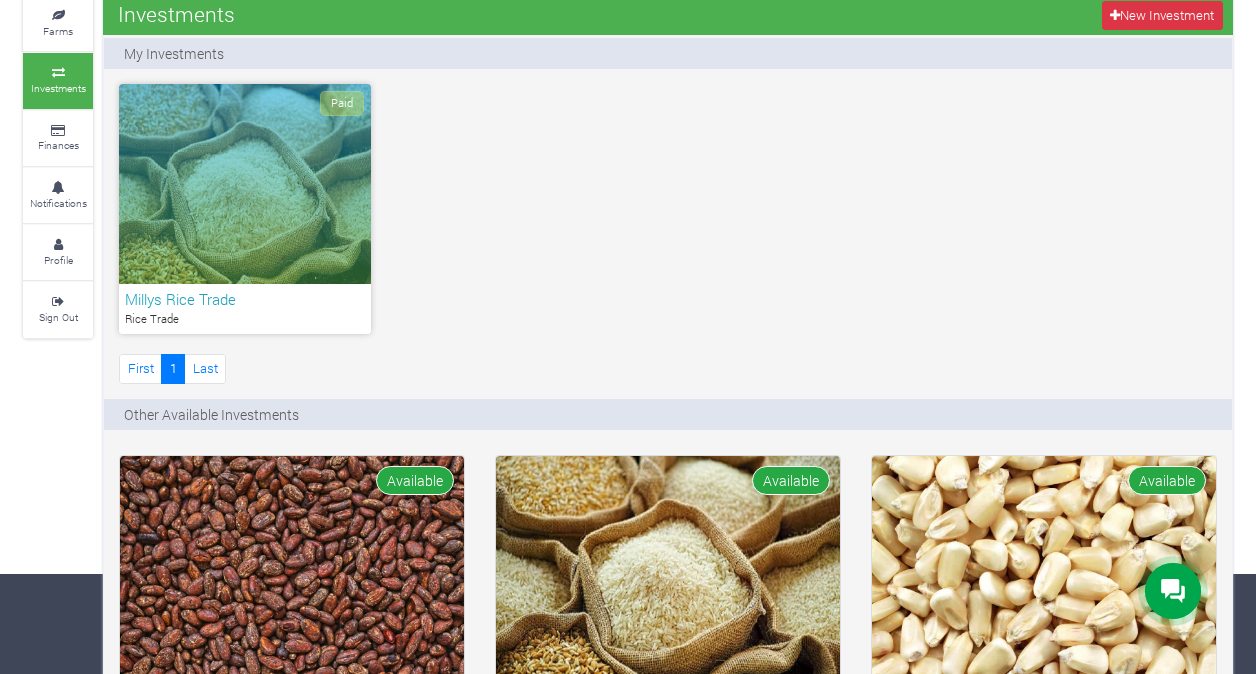 click at bounding box center [58, 73] 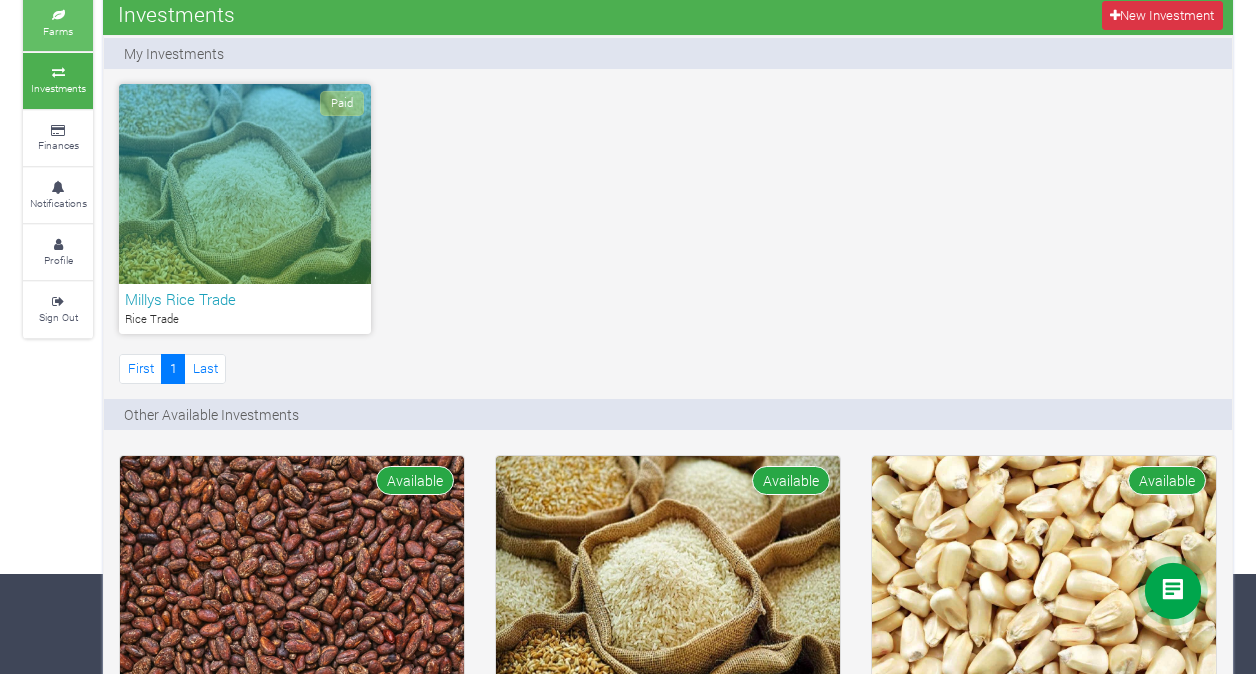 click on "Farms" at bounding box center (58, 31) 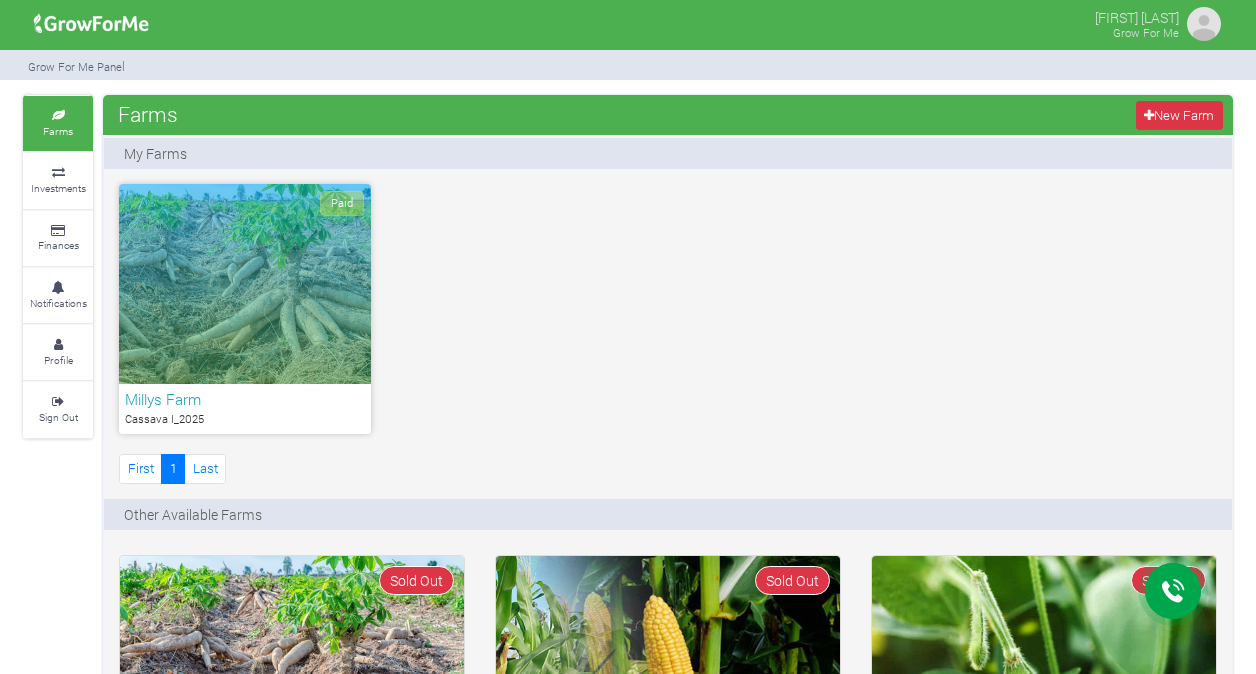 scroll, scrollTop: 0, scrollLeft: 0, axis: both 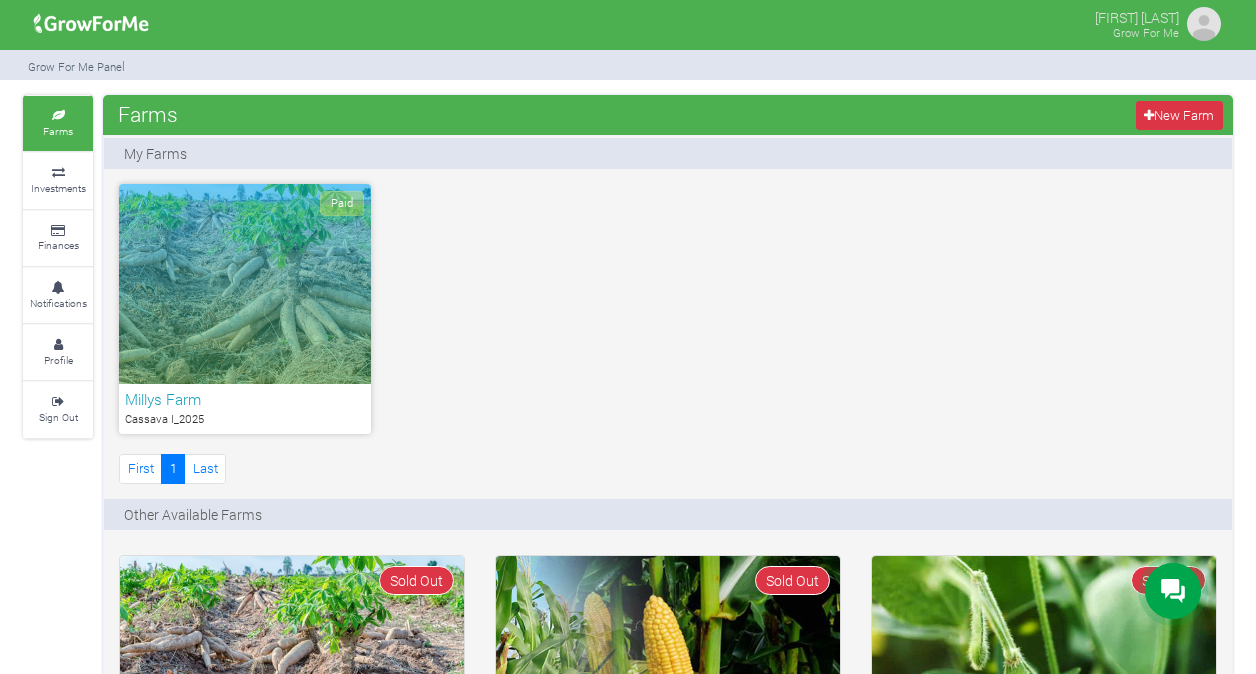 click on "Paid
[BRAND]
[PRODUCT]
[FIRST]  1" at bounding box center (668, 336) 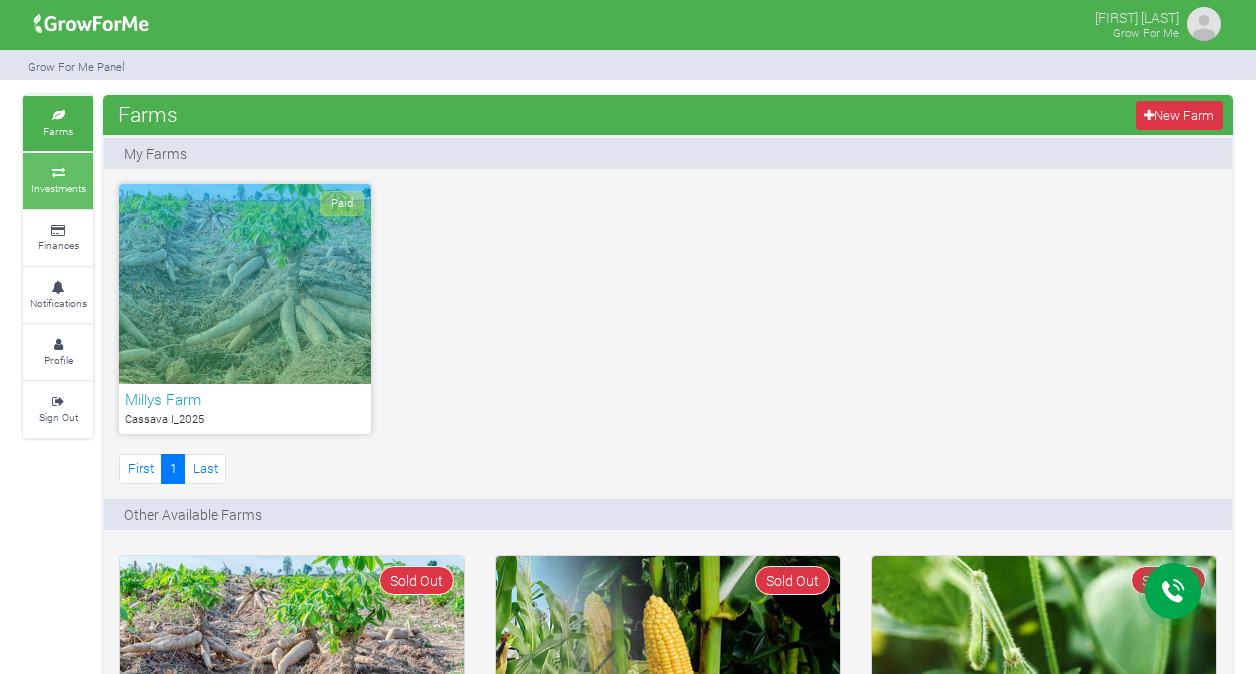 click on "Investments" at bounding box center [58, 188] 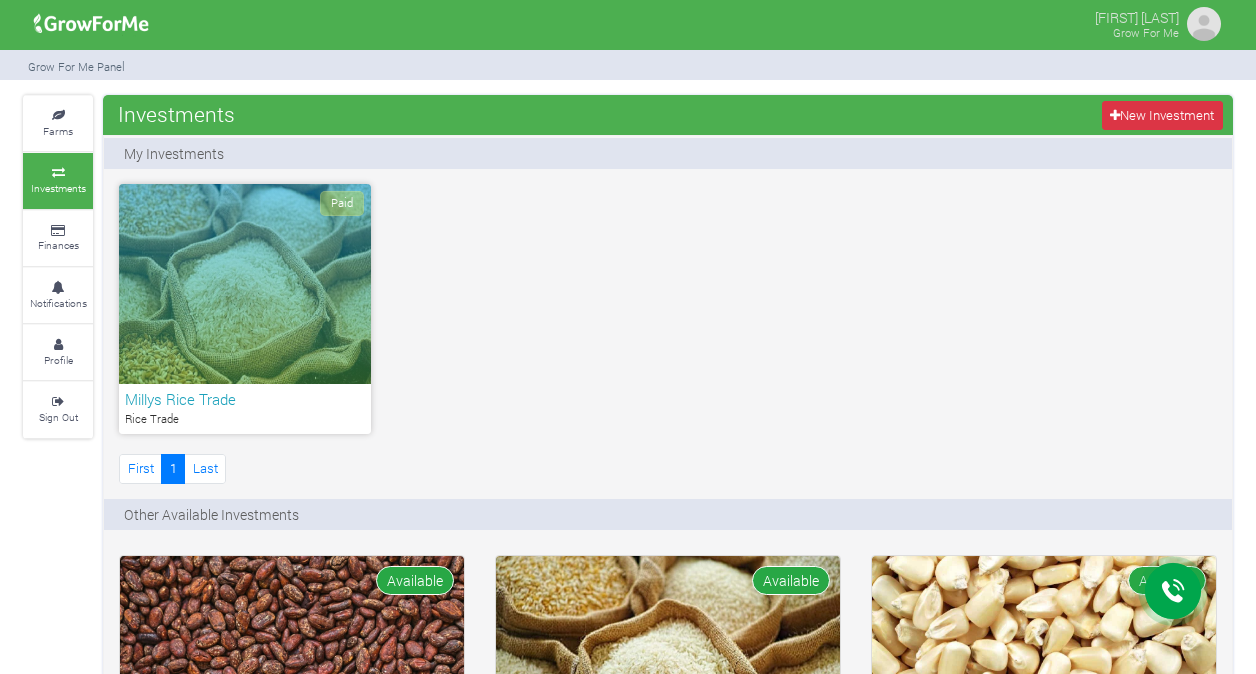 scroll, scrollTop: 0, scrollLeft: 0, axis: both 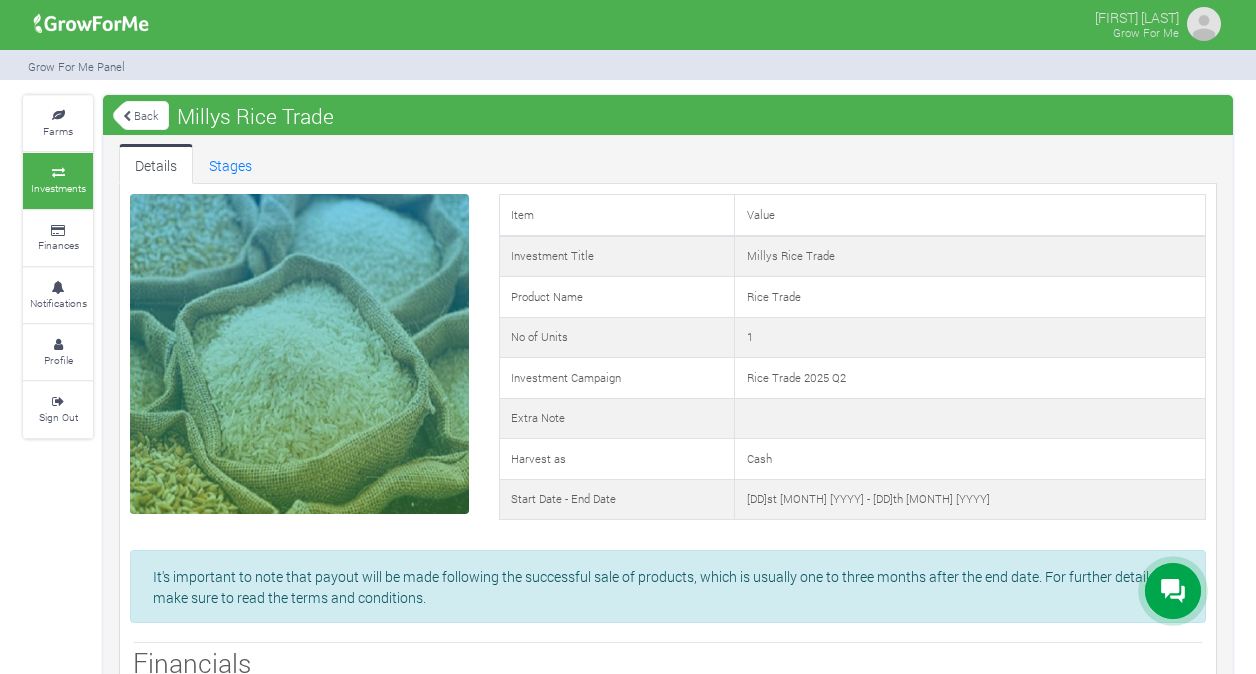 click at bounding box center [91, 24] 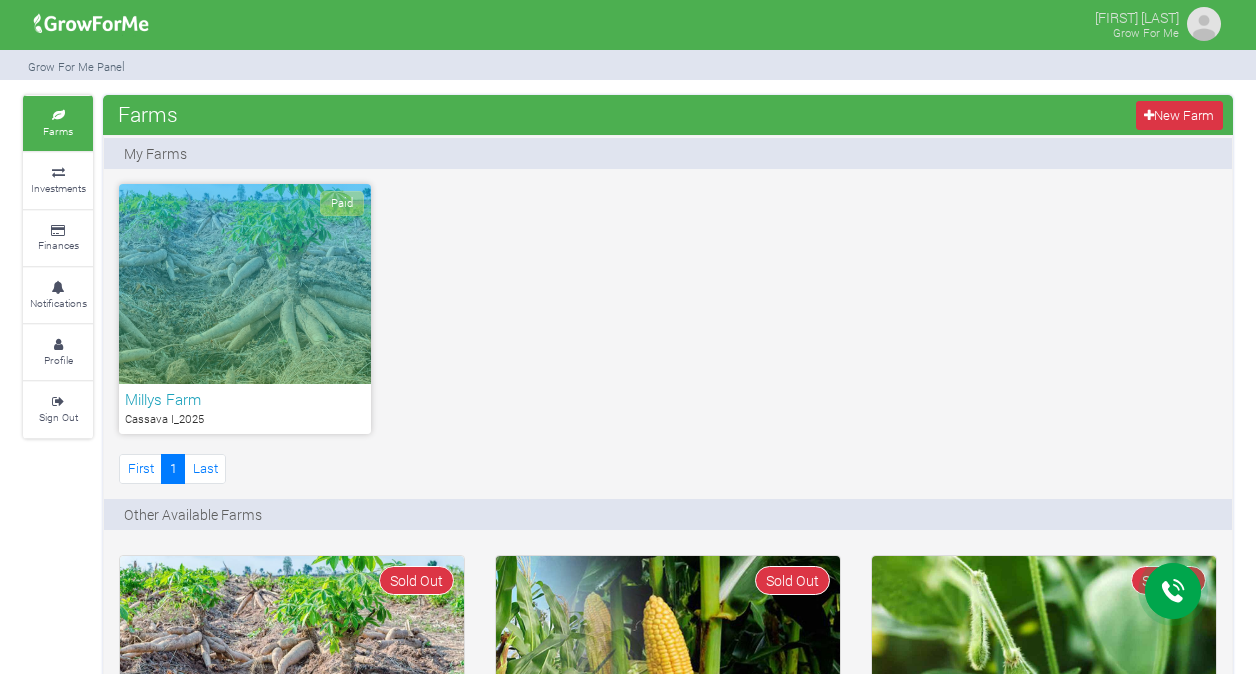 scroll, scrollTop: 0, scrollLeft: 0, axis: both 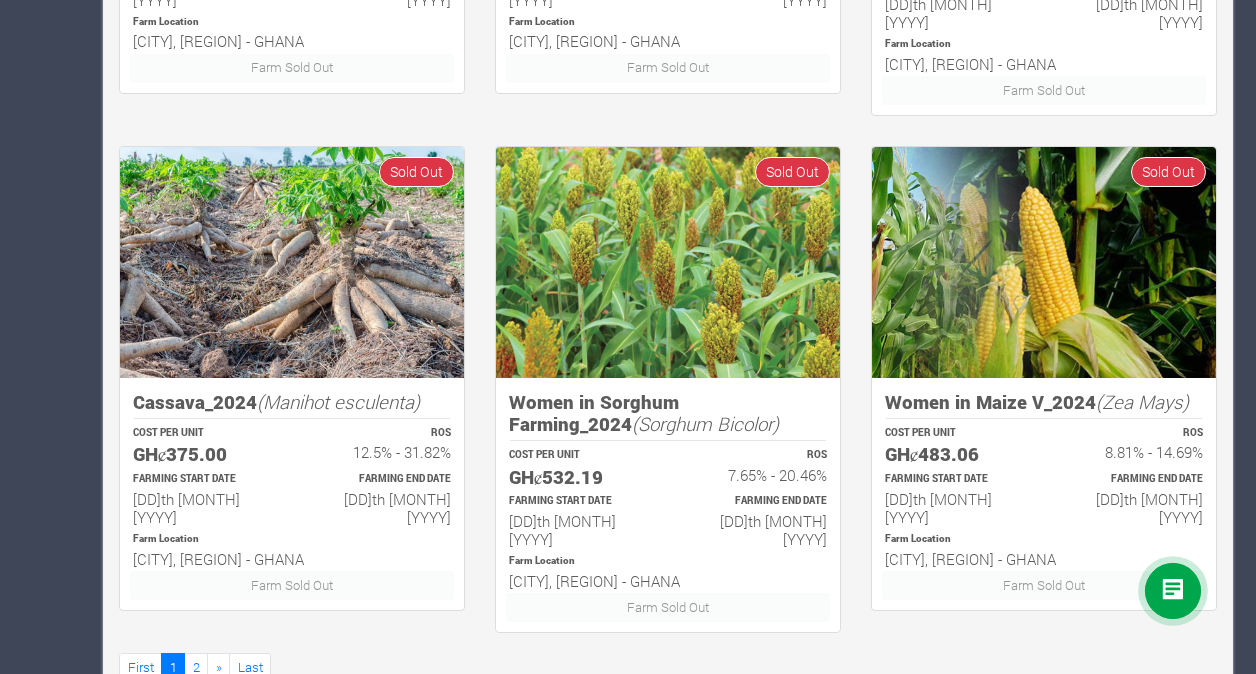 click at bounding box center [1173, 591] 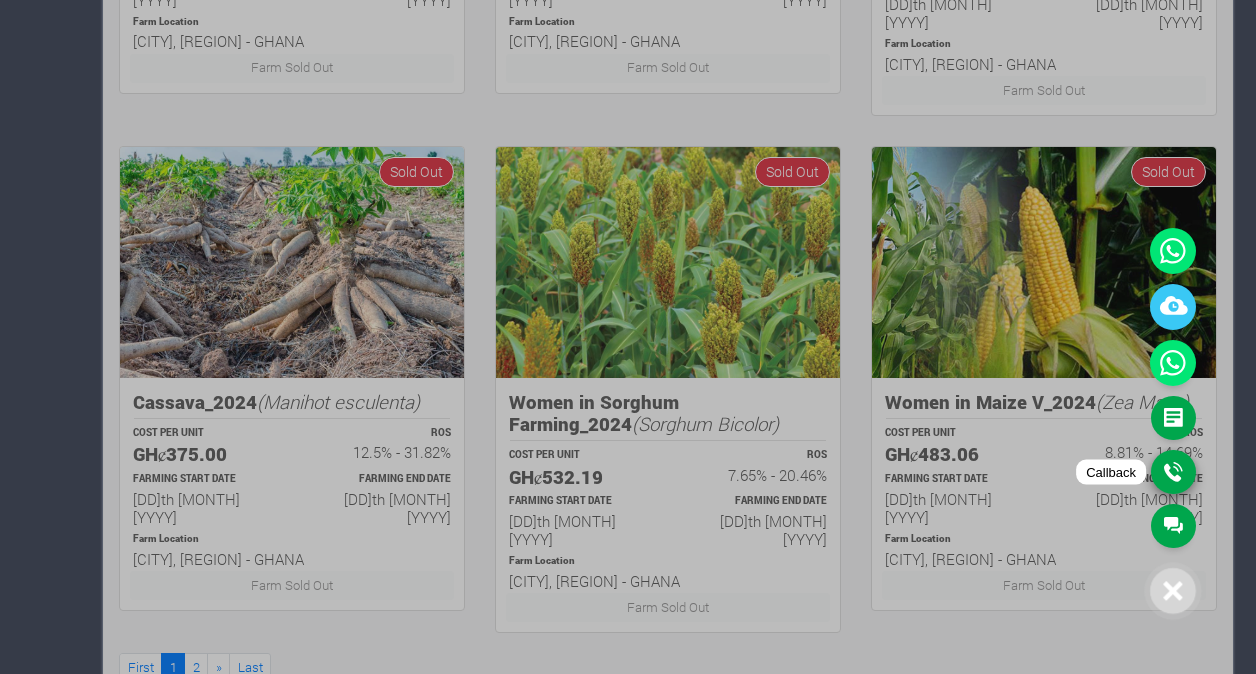click on "Callback" at bounding box center [1173, 472] 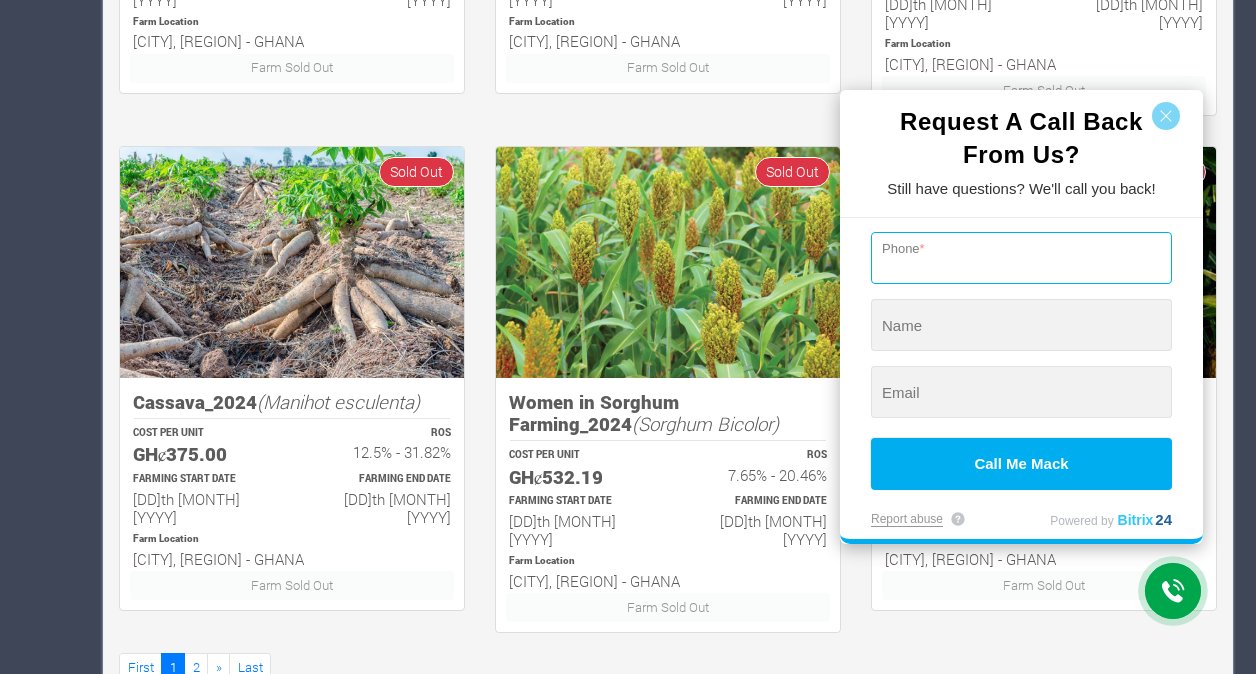 click at bounding box center (1021, 258) 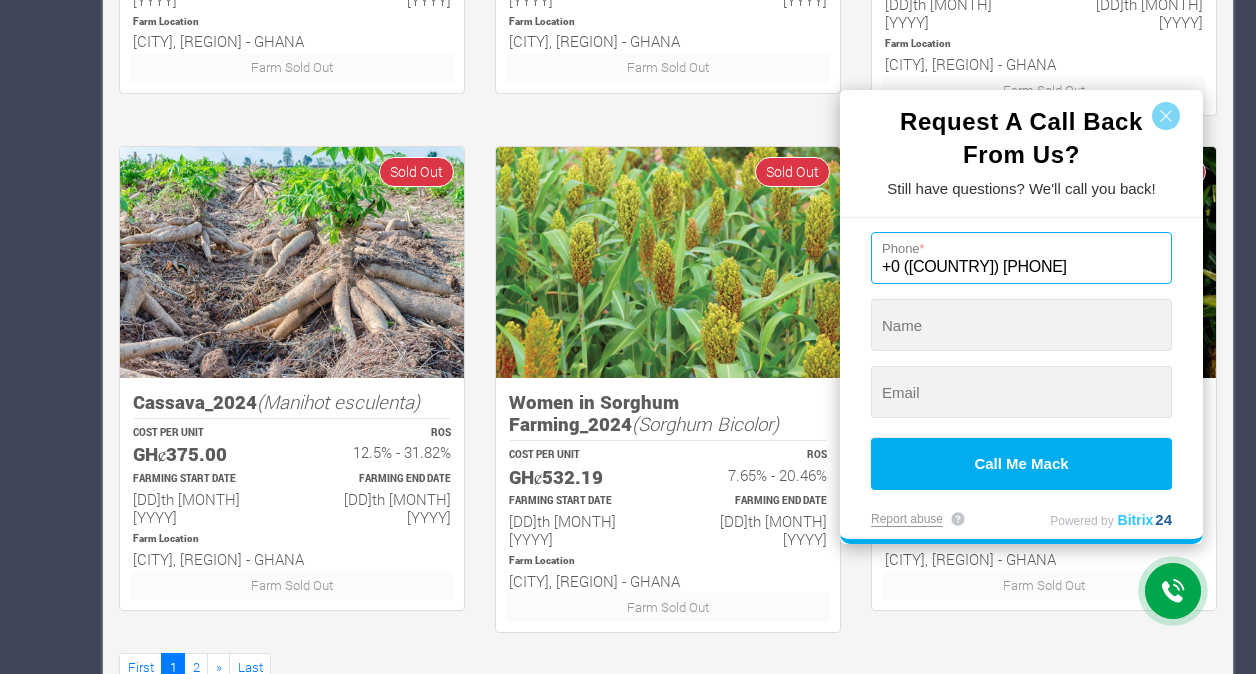 type on "[PHONE]" 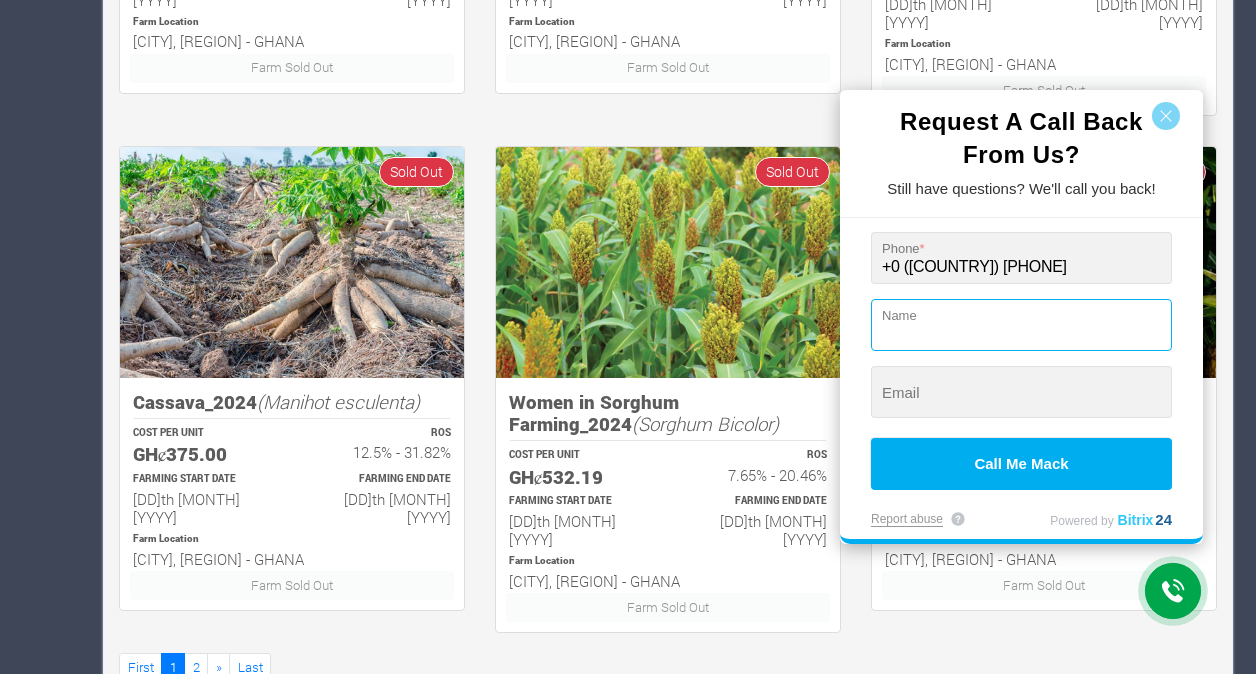 click at bounding box center (1021, 325) 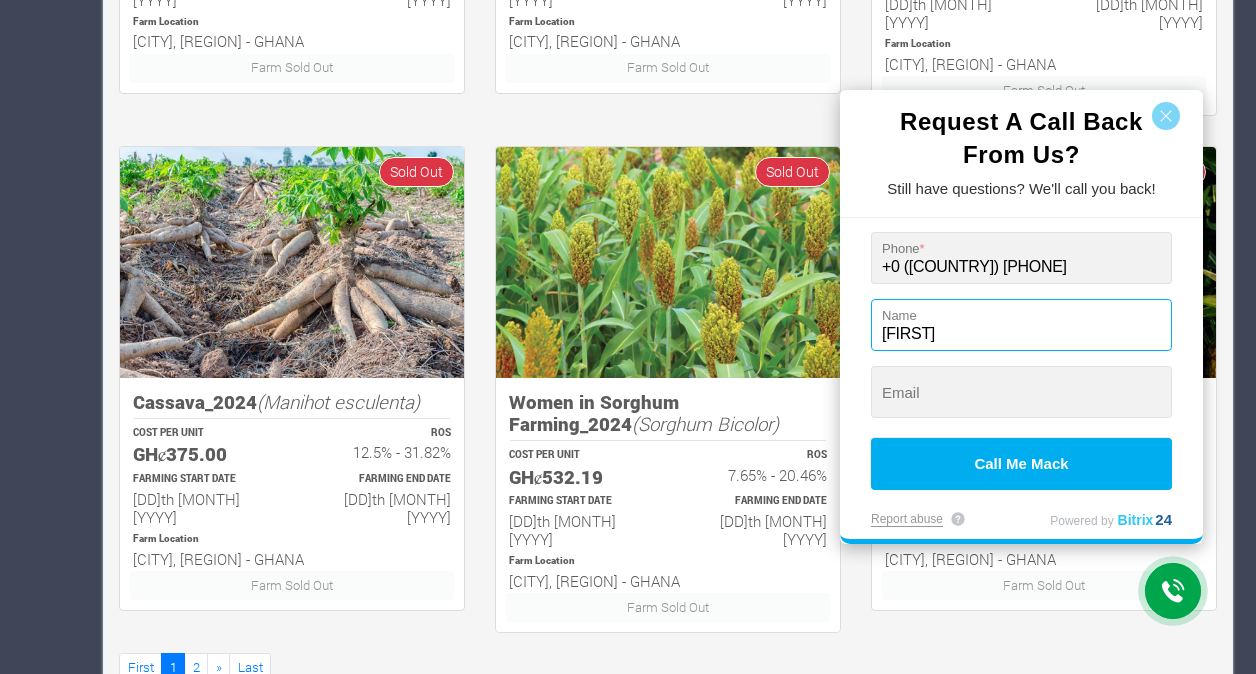 type on "[FIRST]" 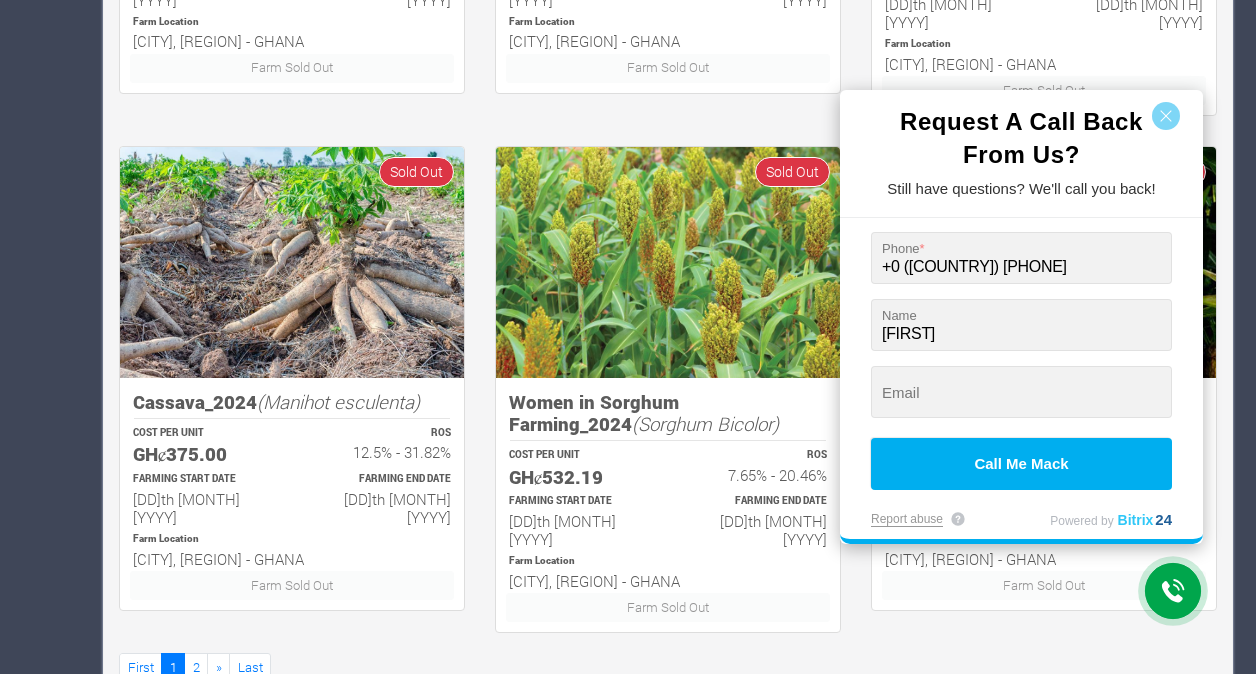 click on "Request A Call Back From Us?   Still have questions? We'll call you back!" at bounding box center (1021, 154) 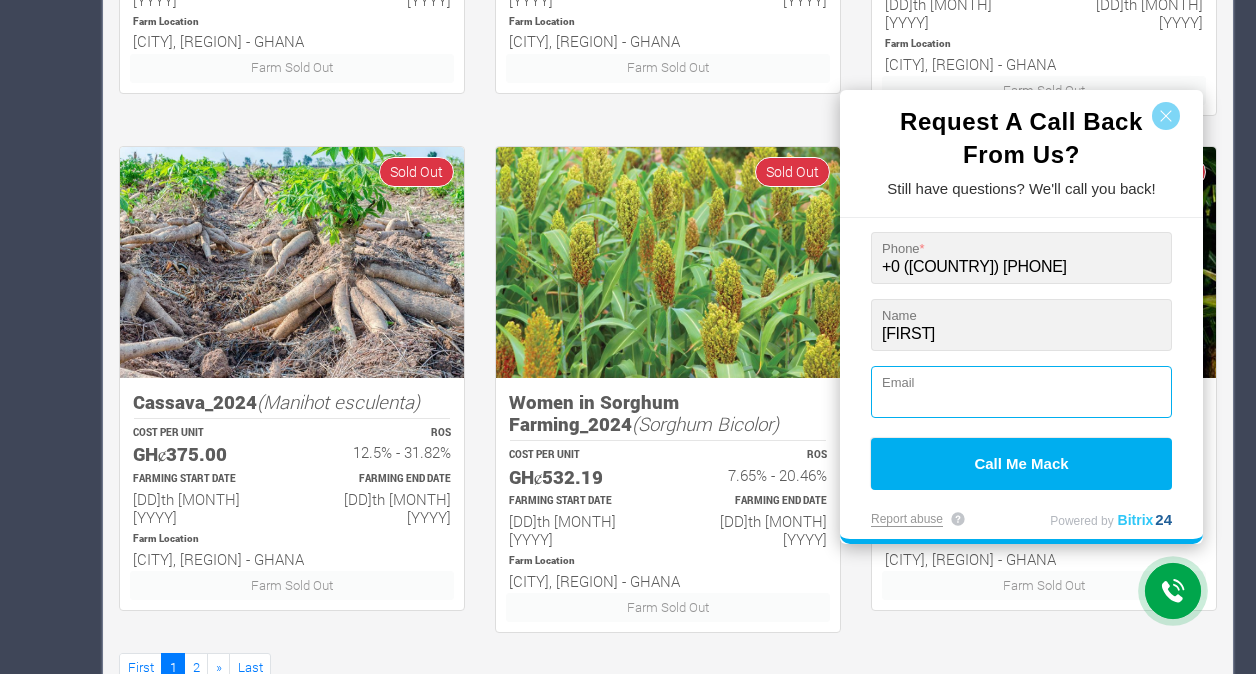 click at bounding box center [1021, 392] 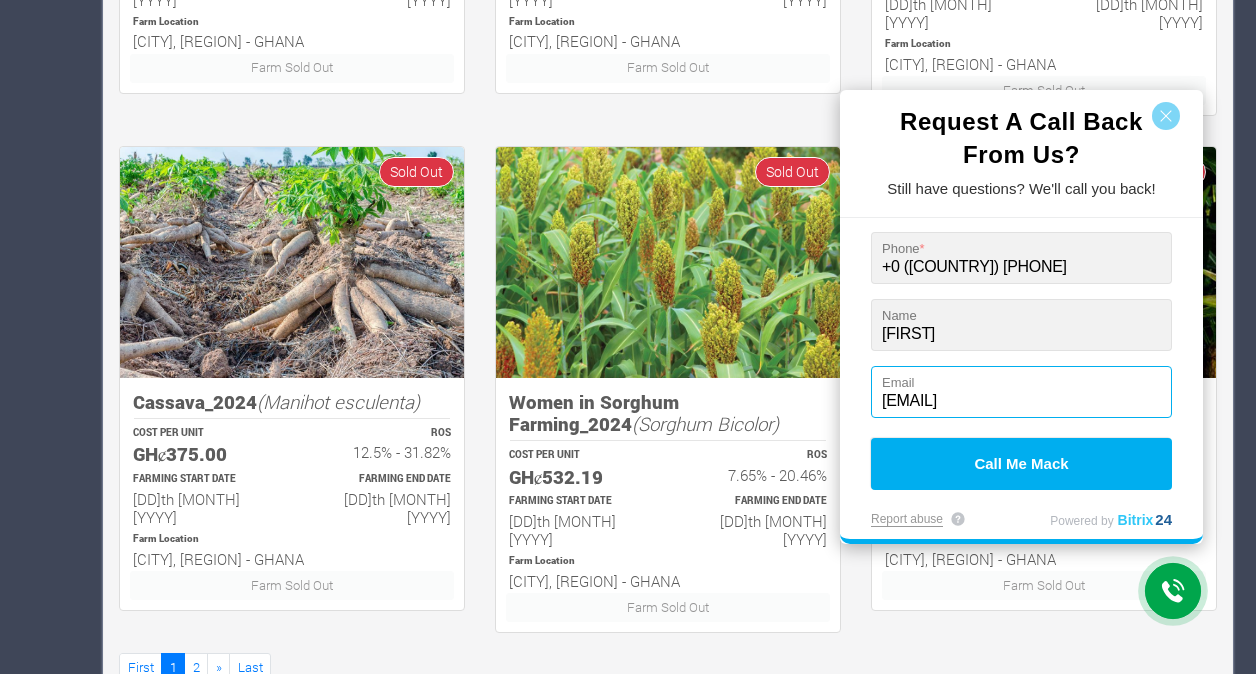 type on "[EMAIL]" 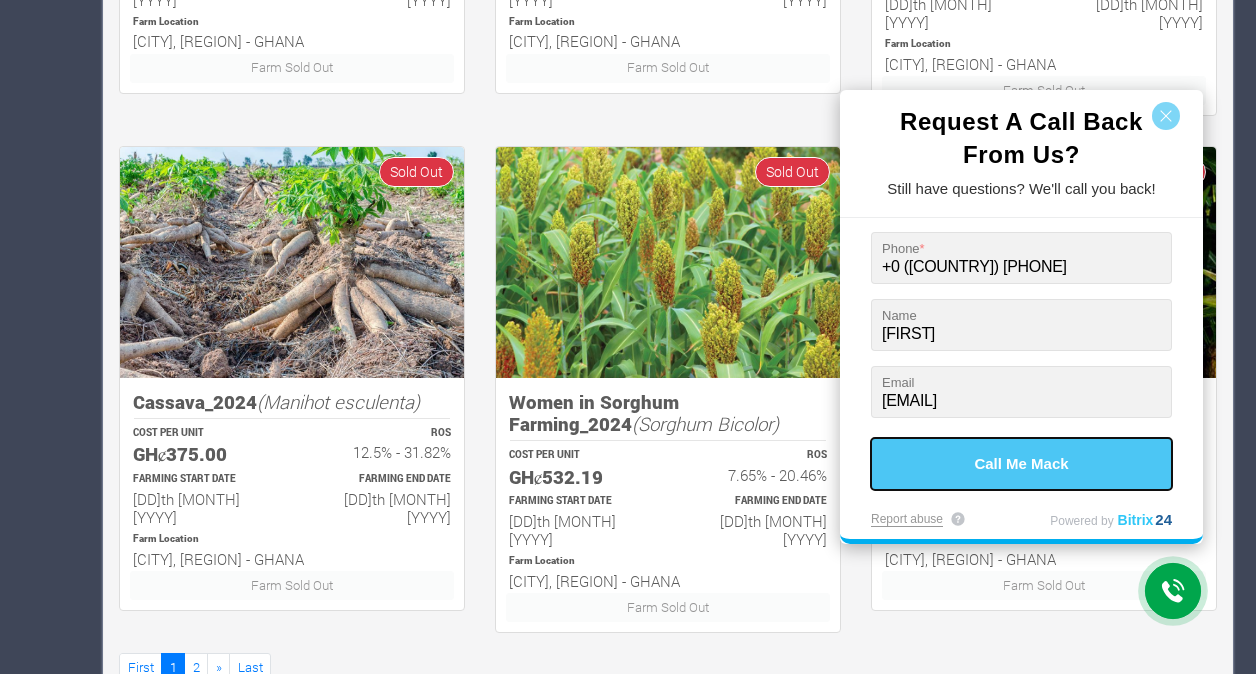 click on "Call Me Mack" at bounding box center (1021, 464) 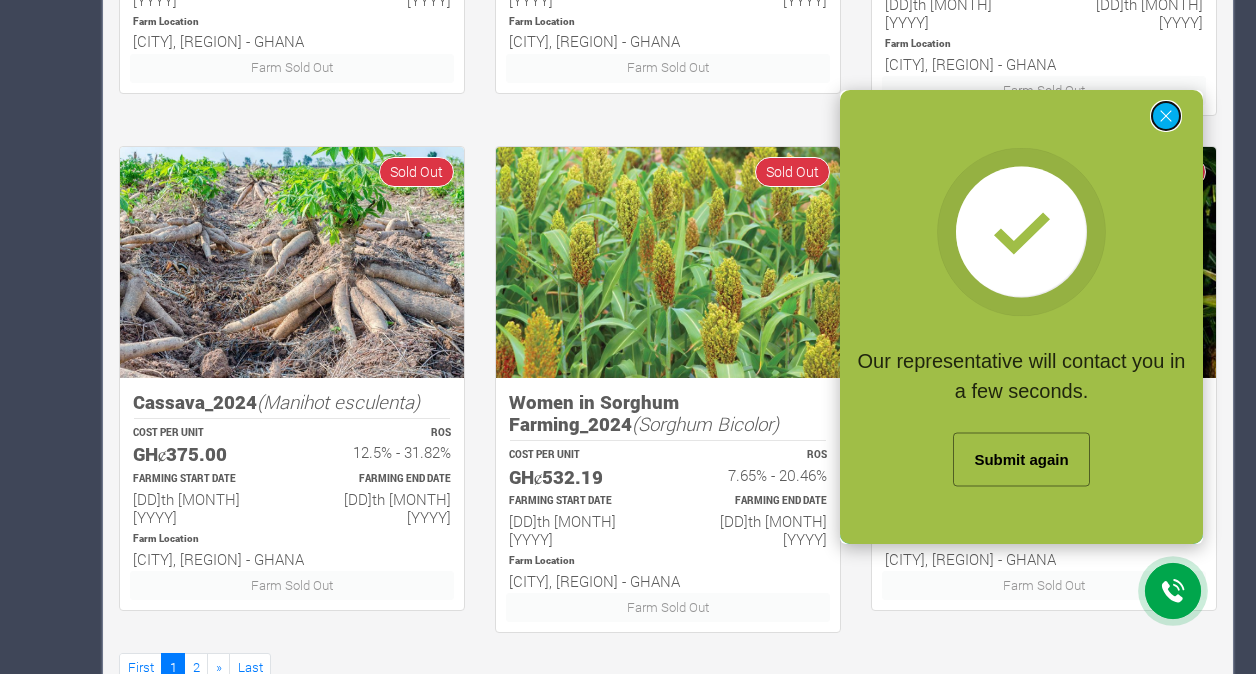 click at bounding box center (1166, 116) 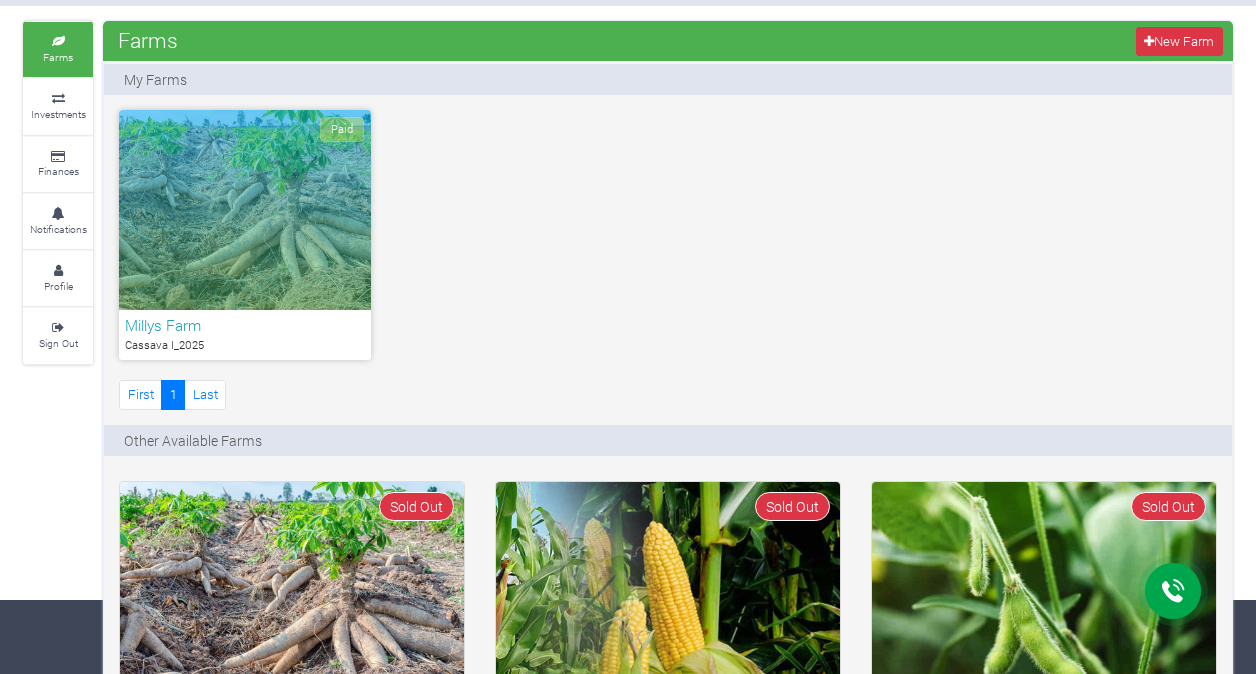 scroll, scrollTop: 0, scrollLeft: 0, axis: both 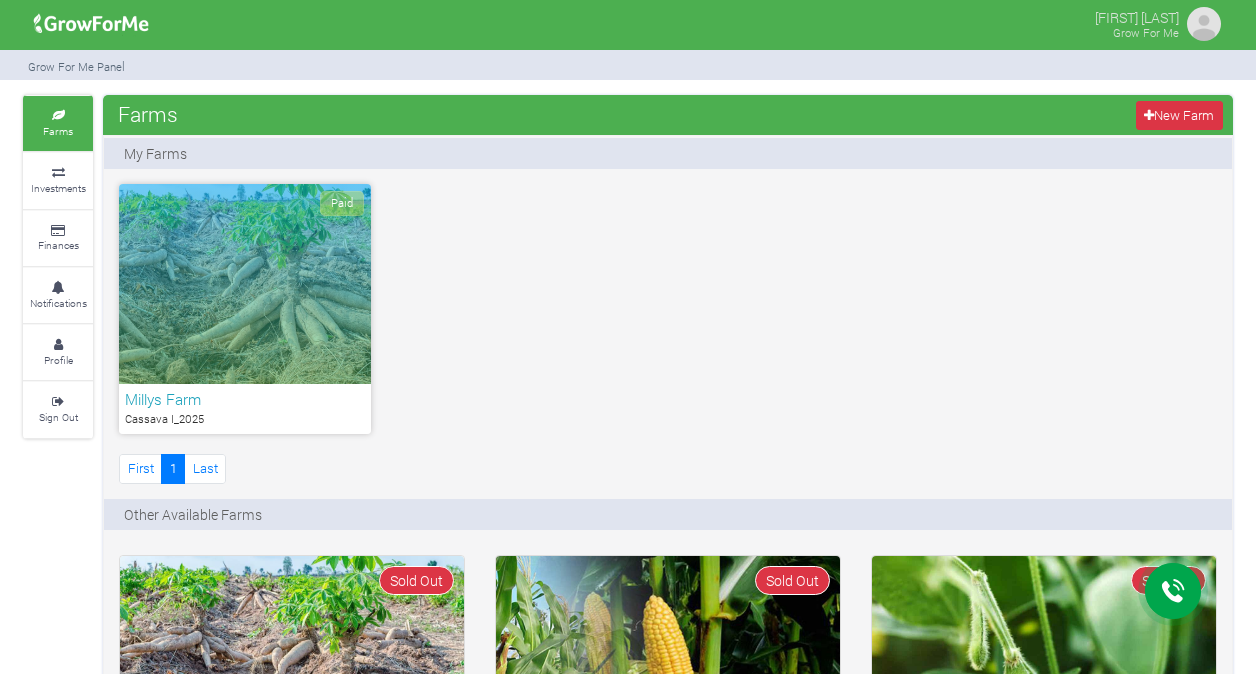 click on "Paid" at bounding box center [245, 284] 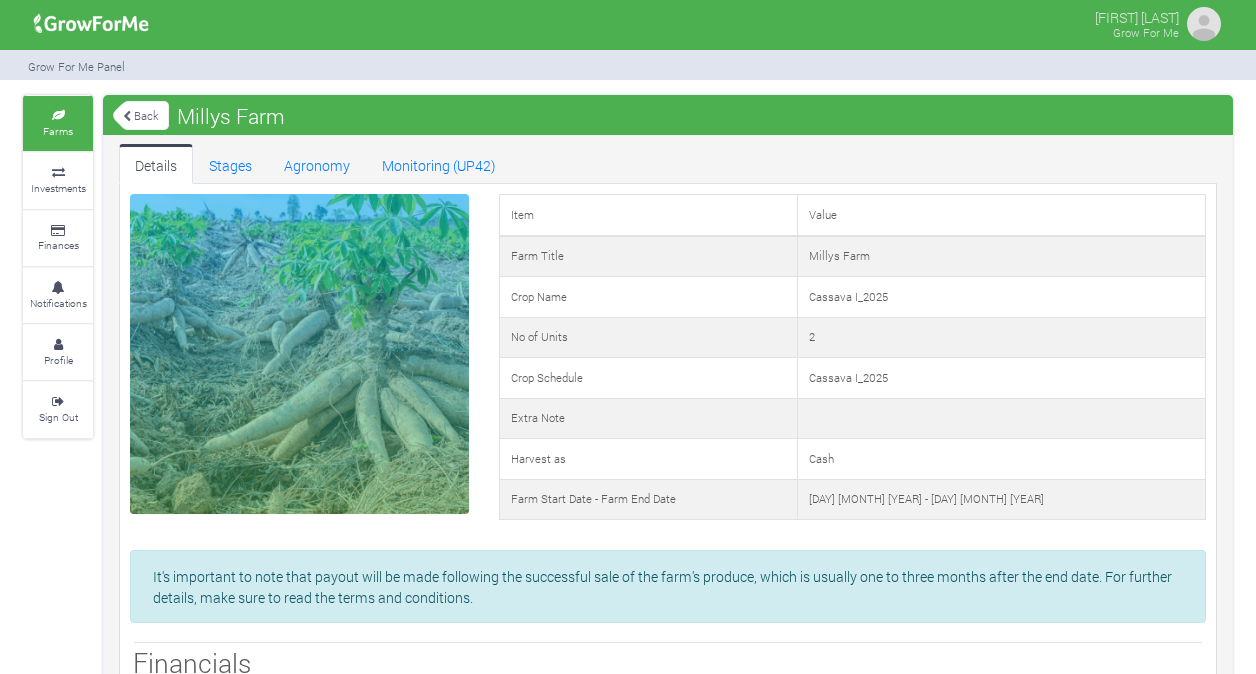 scroll, scrollTop: 0, scrollLeft: 0, axis: both 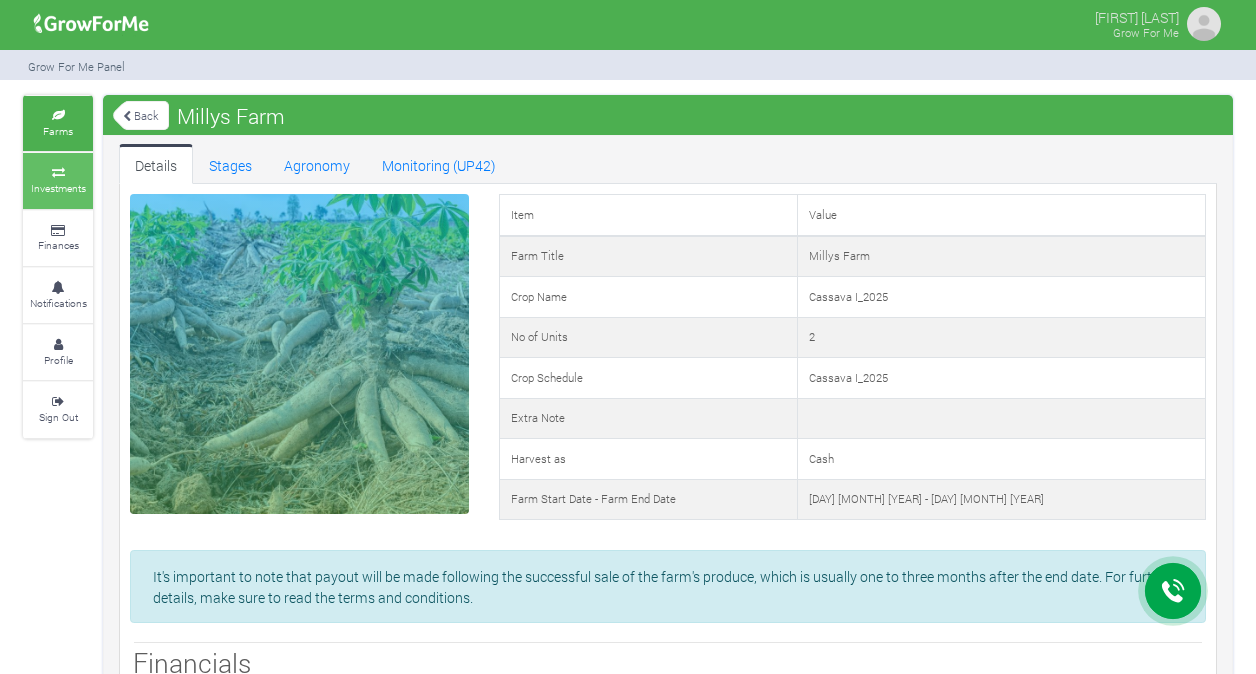 click on "Investments" at bounding box center (58, 188) 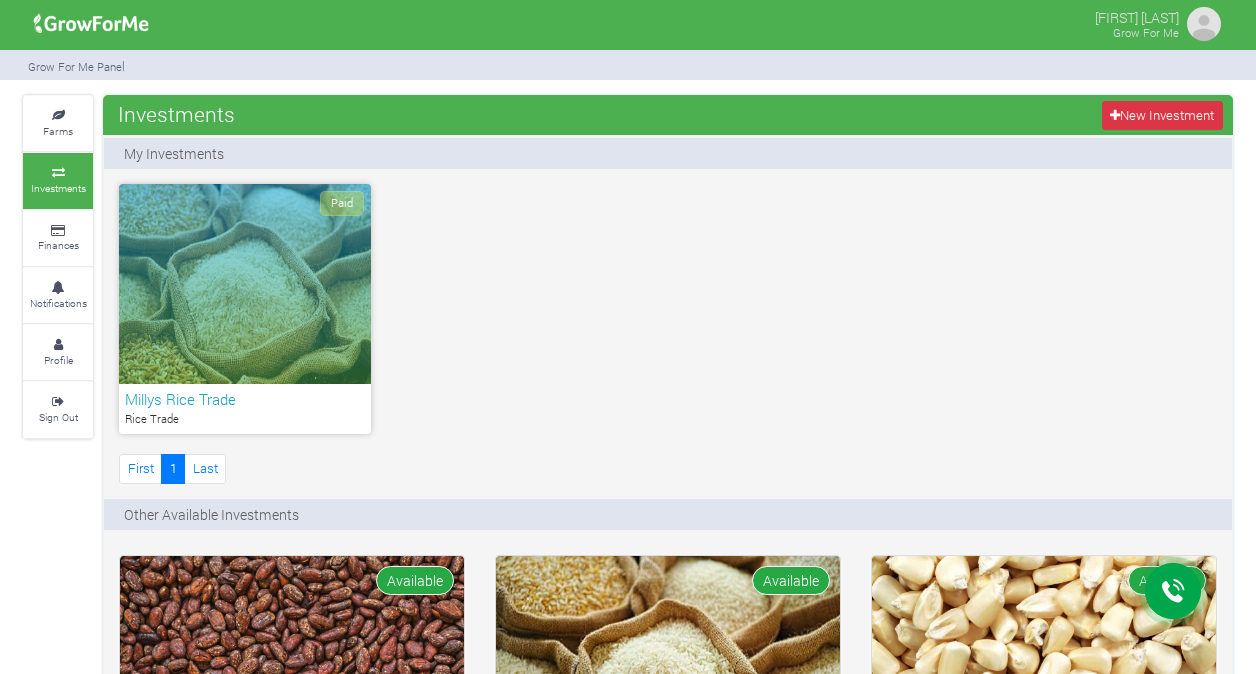 scroll, scrollTop: 0, scrollLeft: 0, axis: both 